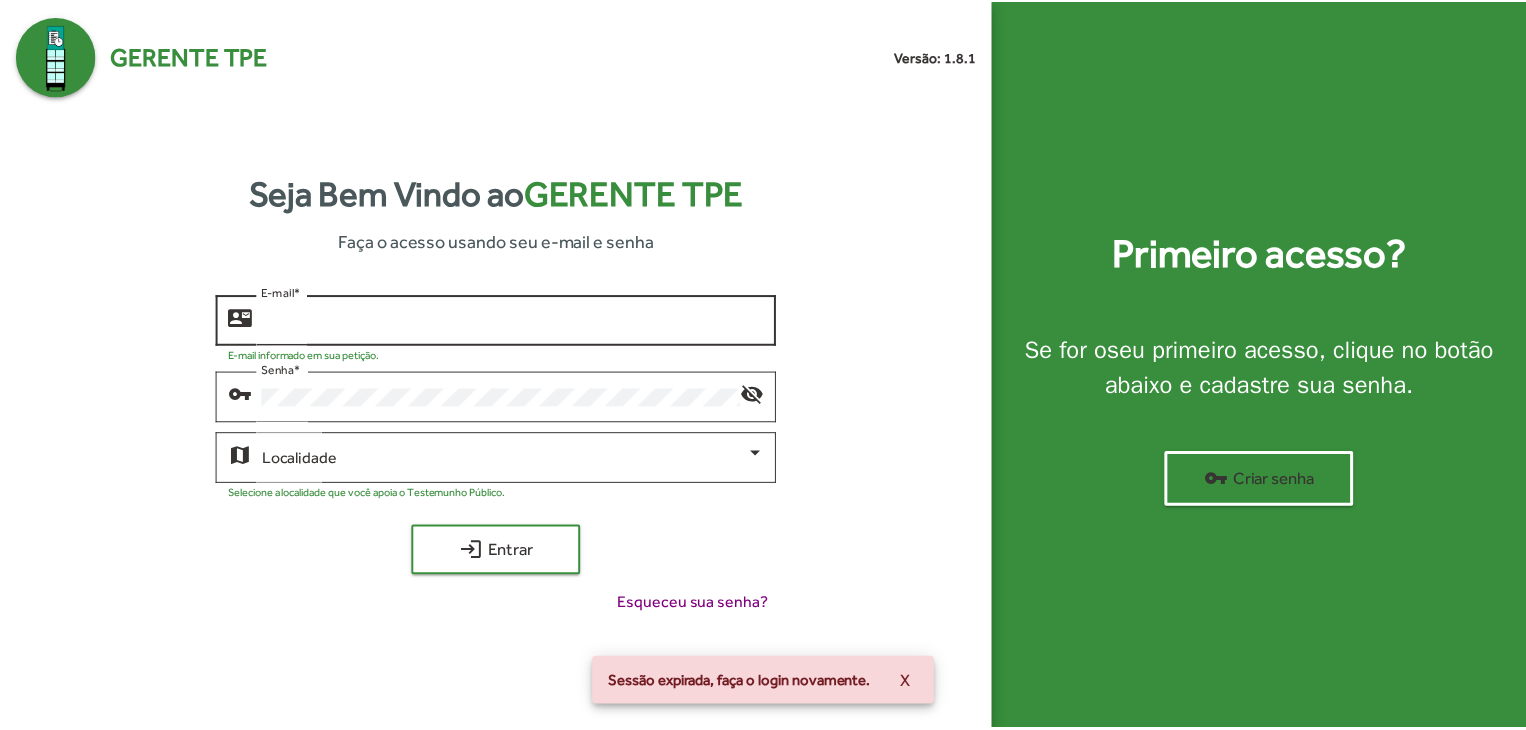 scroll, scrollTop: 0, scrollLeft: 0, axis: both 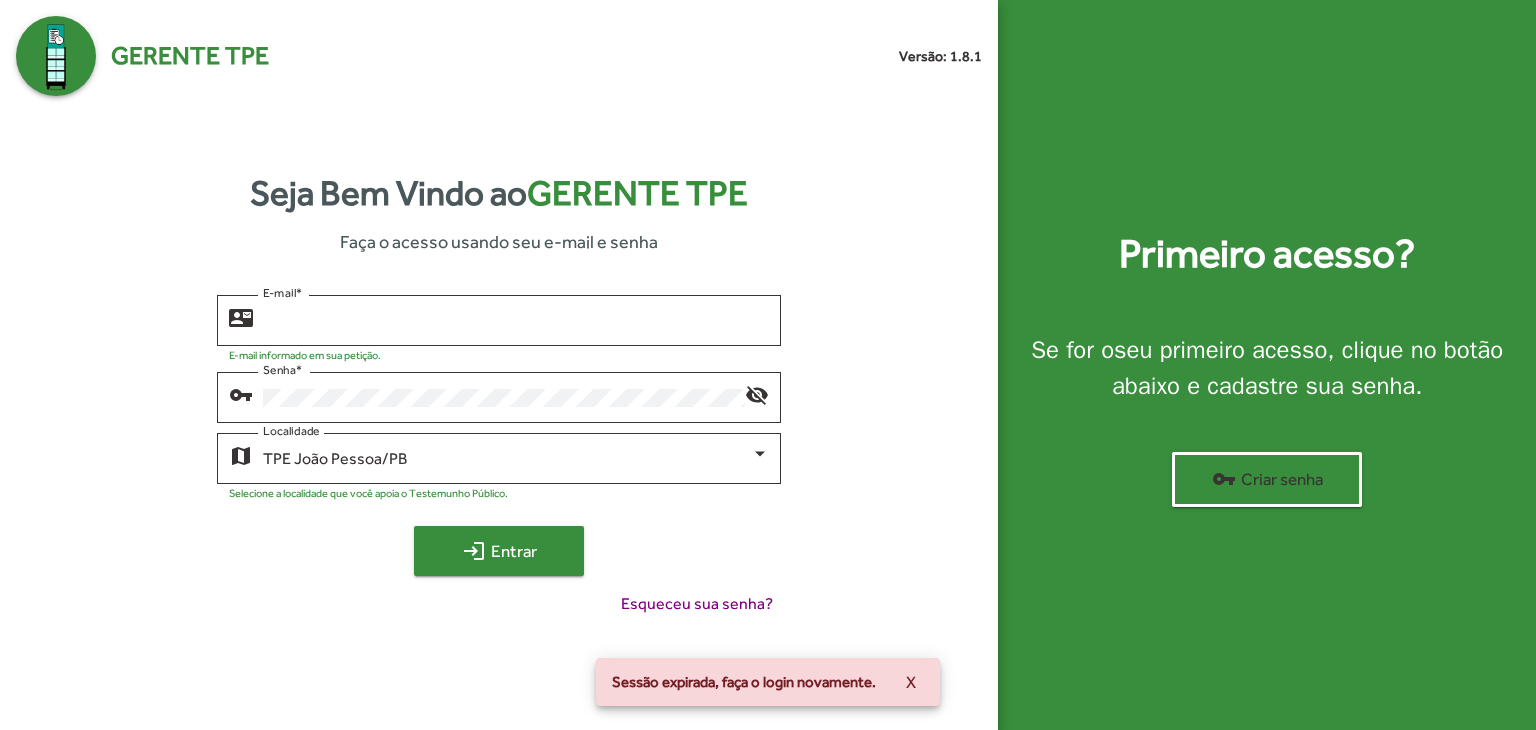 type on "**********" 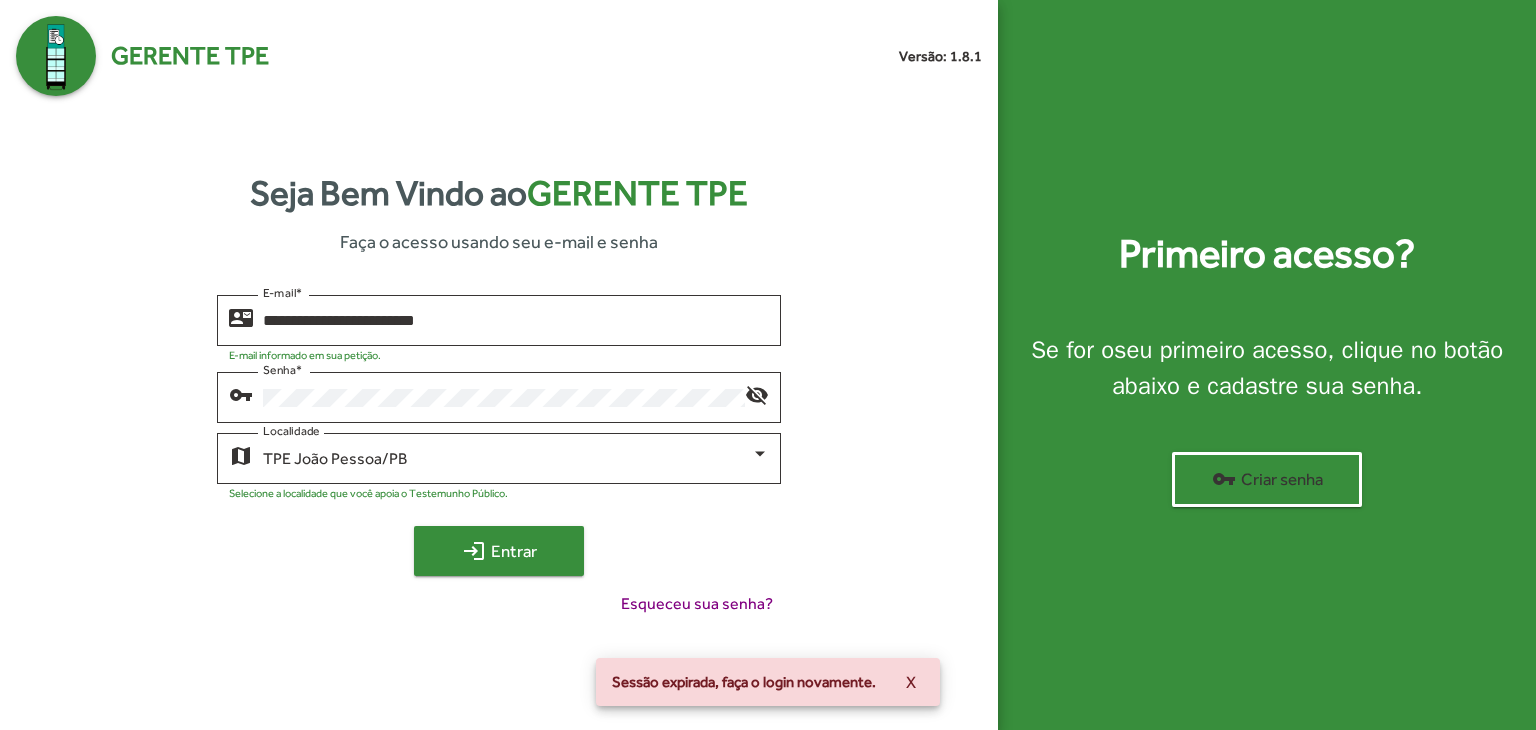 click on "login" 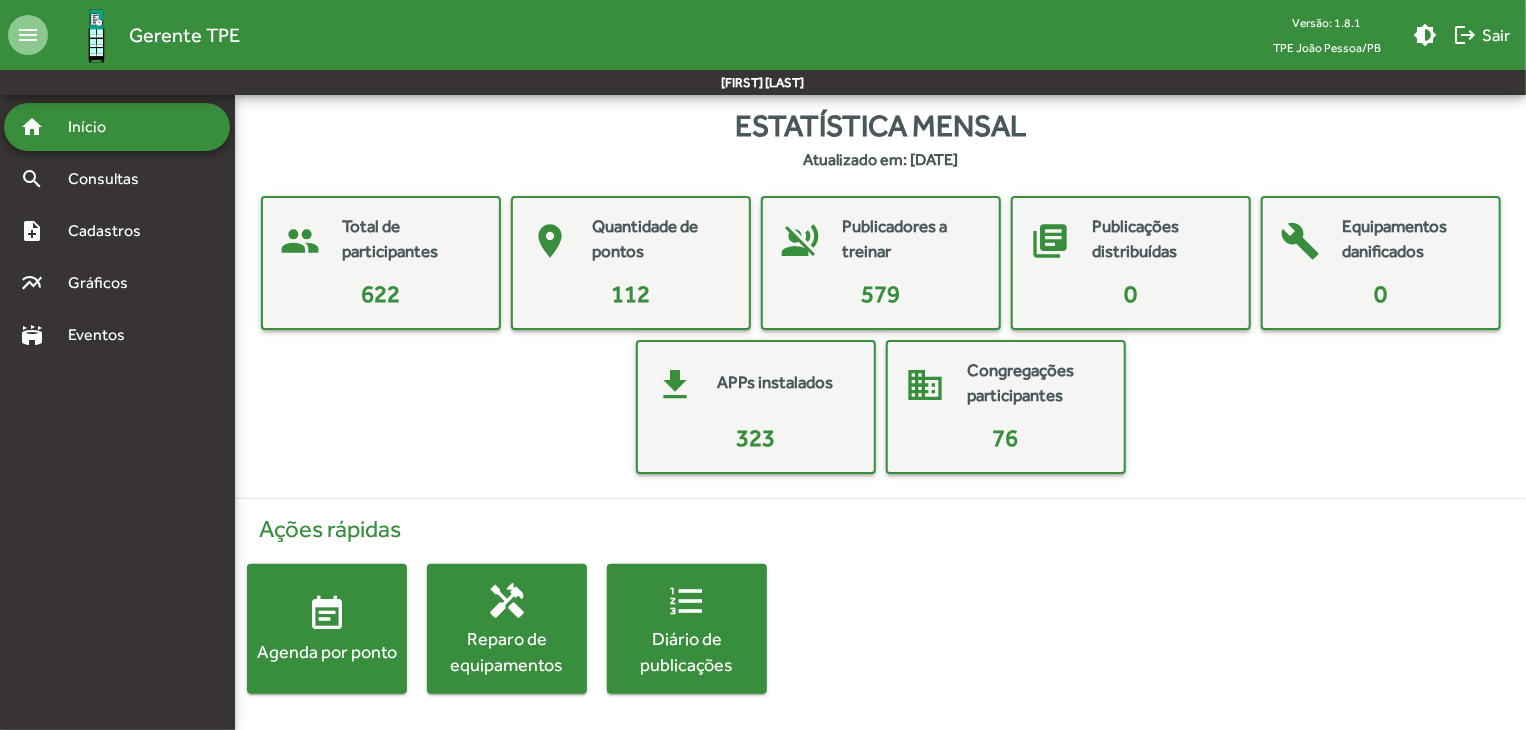 click on "people  Total de participantes  622 place  Quantidade de pontos  112 voice_over_off  Publicadores a treinar  579 library_books  Publicações distribuídas  0 build  Equipamentos danificados  0 get_app  APPs instalados  323 domain  Congregações participantes  76" 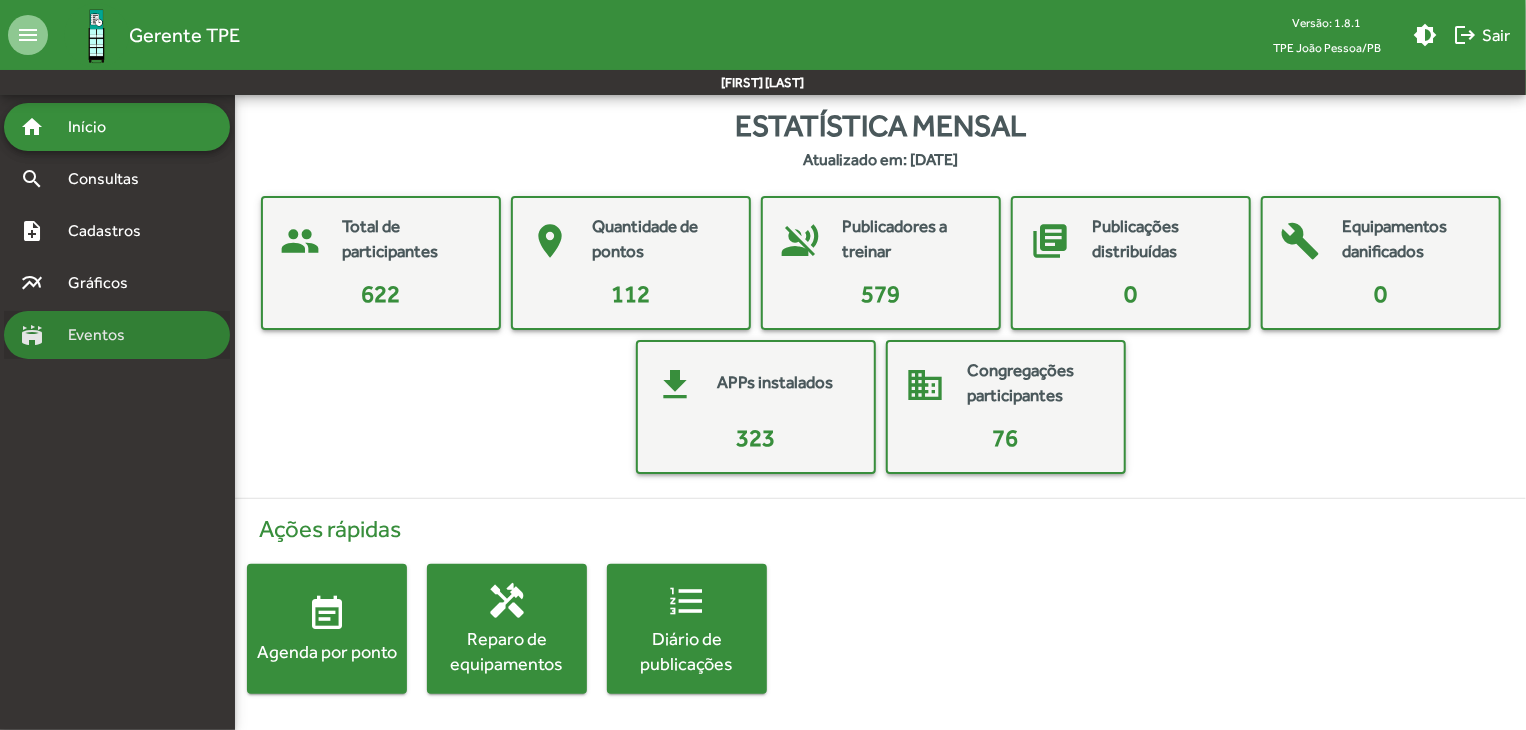 click on "Eventos" at bounding box center [104, 335] 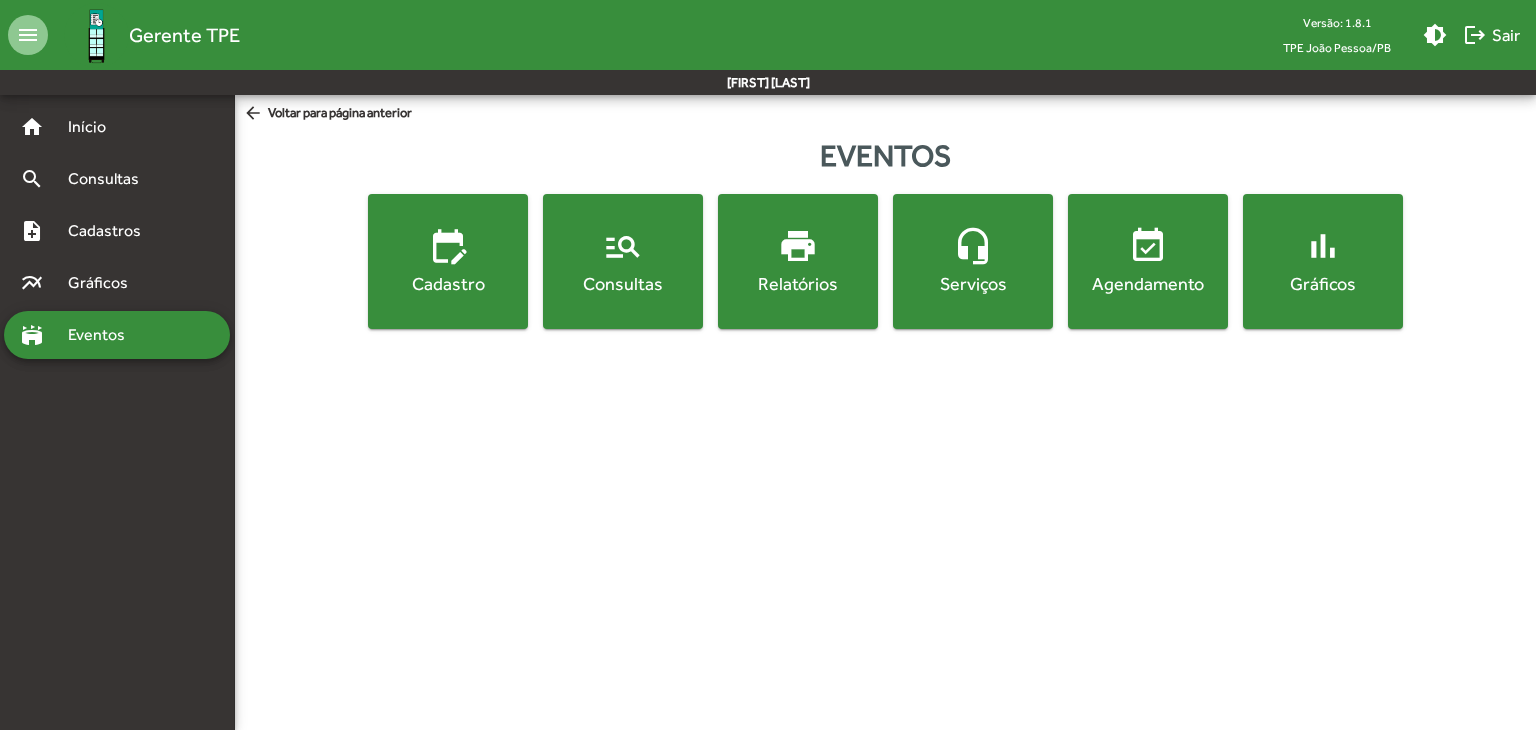 click on "Consultas" 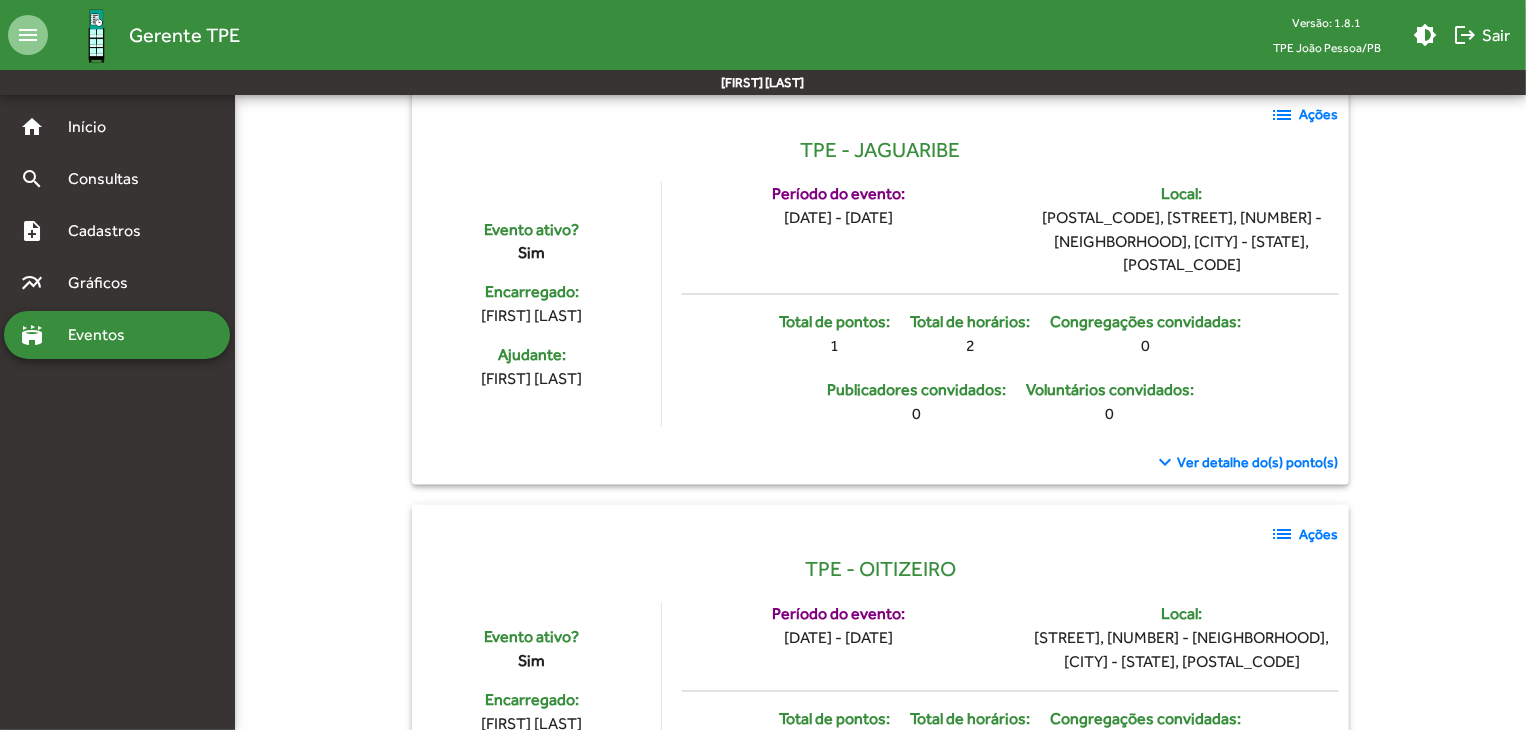 scroll, scrollTop: 5269, scrollLeft: 0, axis: vertical 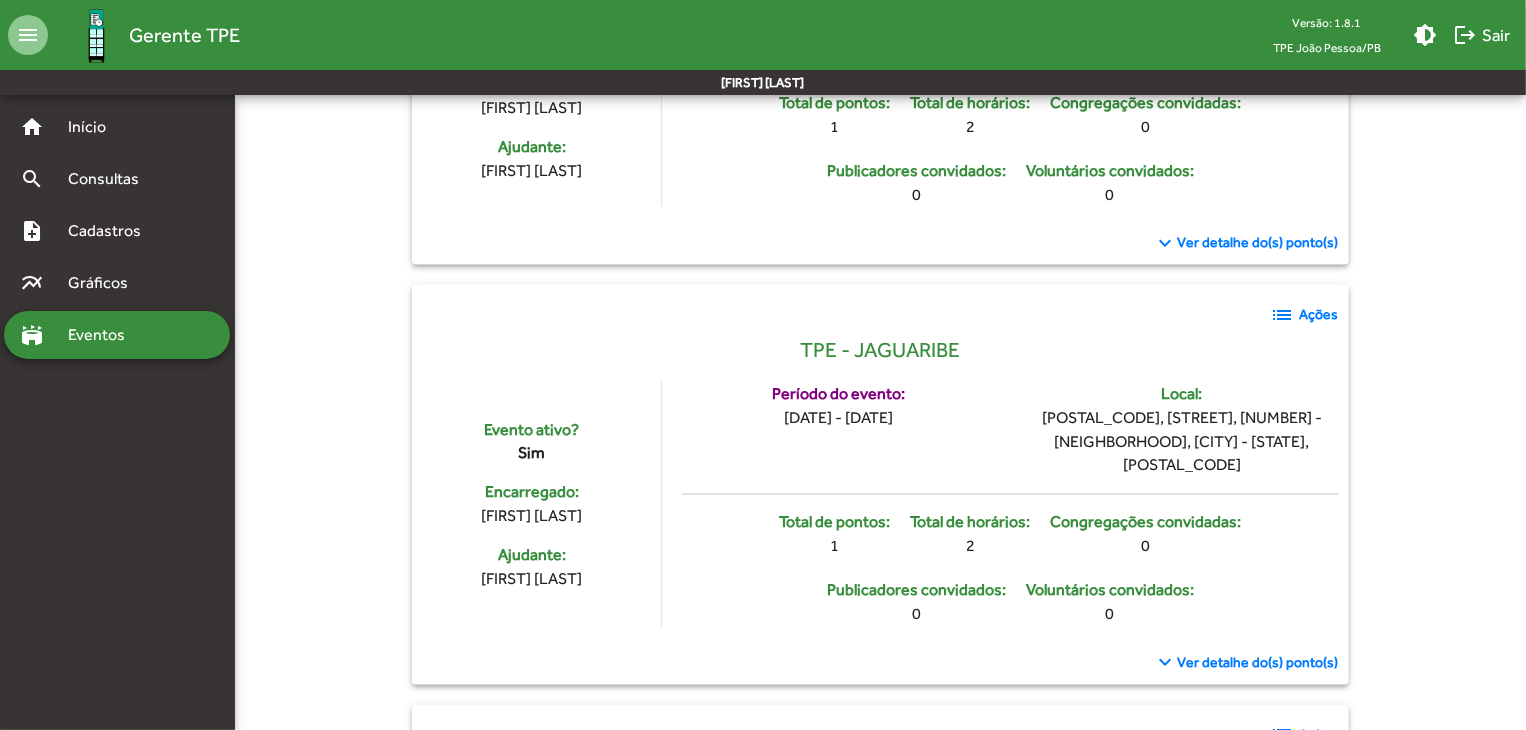 click on "list" 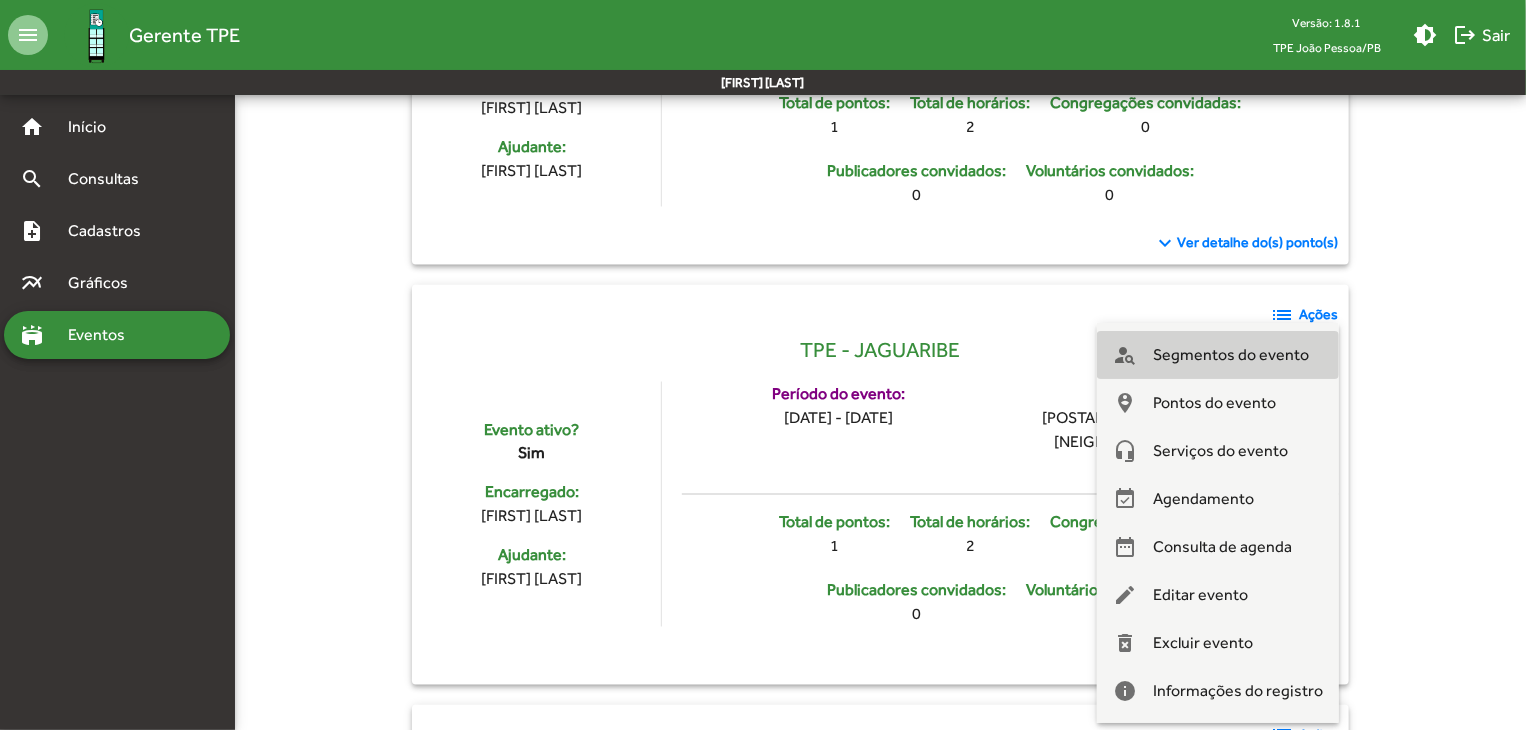 click on "Segmentos do evento" at bounding box center [1231, 355] 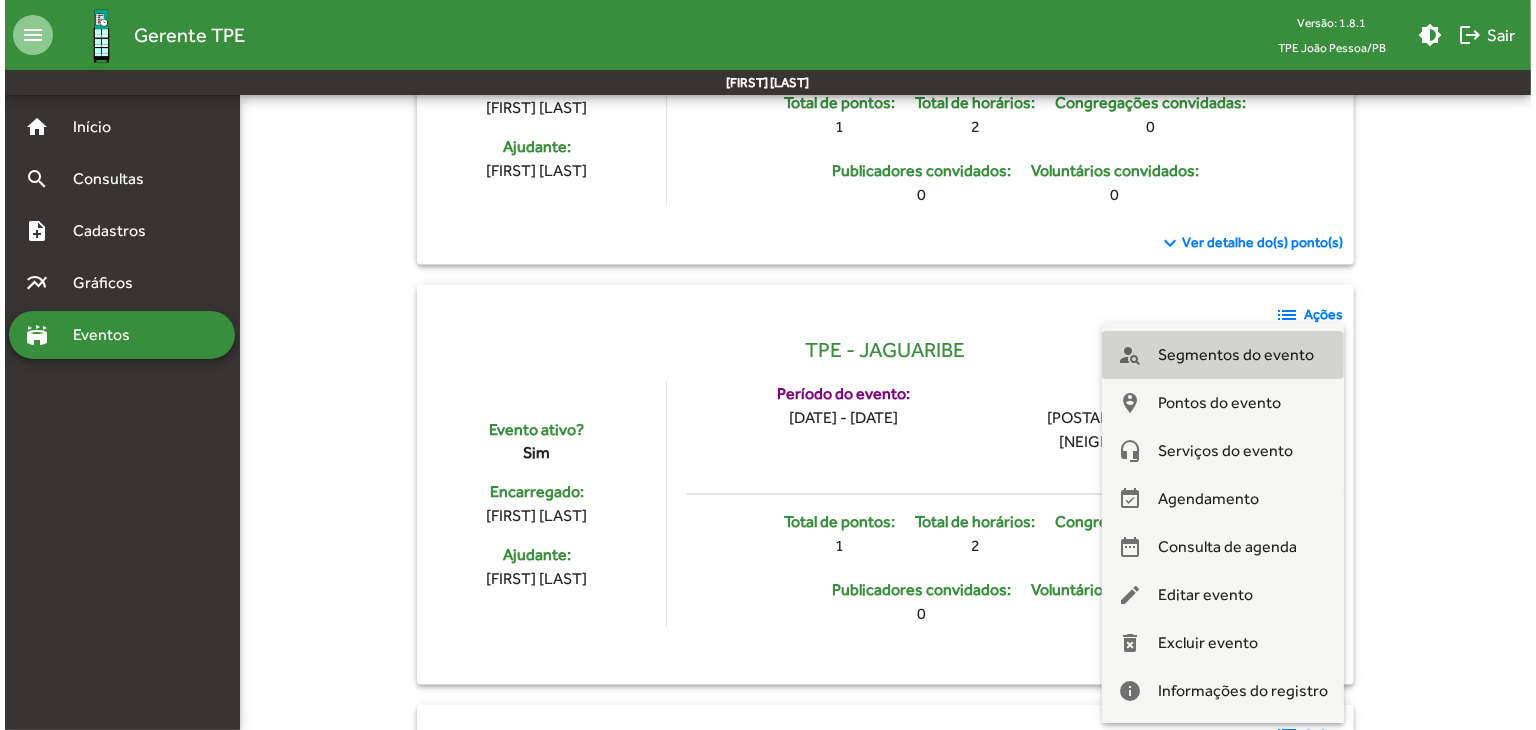scroll, scrollTop: 0, scrollLeft: 0, axis: both 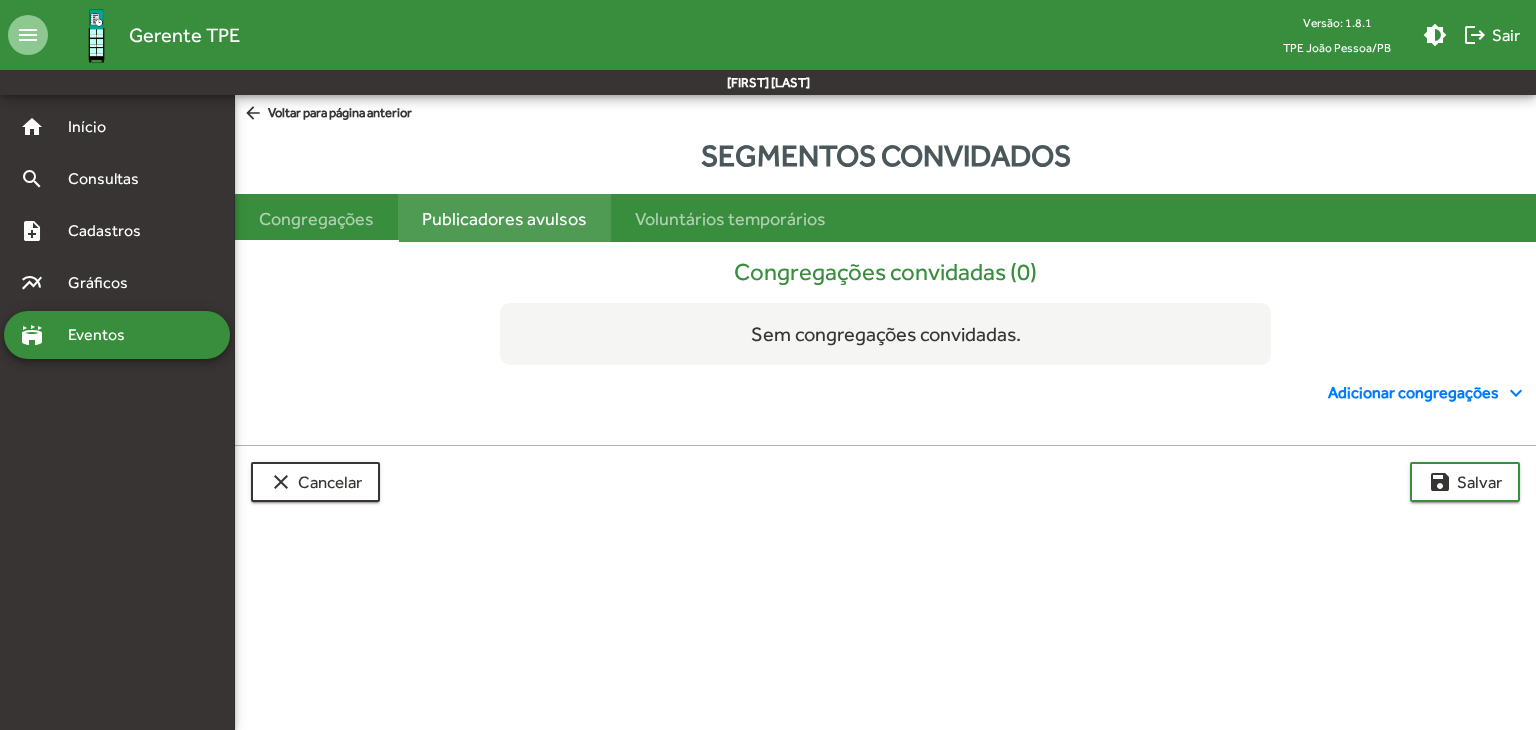 click on "Publicadores avulsos" at bounding box center [504, 218] 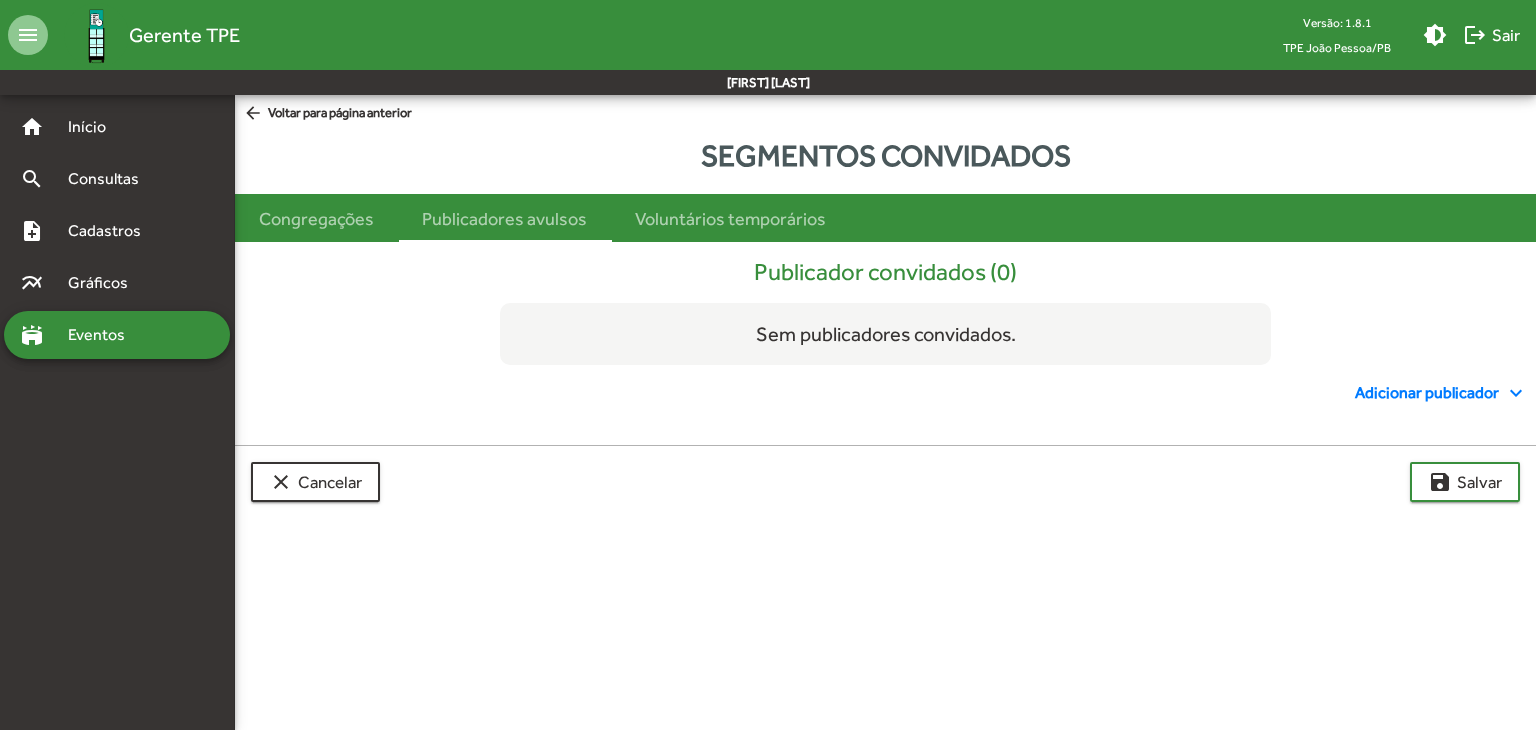 click on "Adicionar publicador  expand_more" at bounding box center (1441, 393) 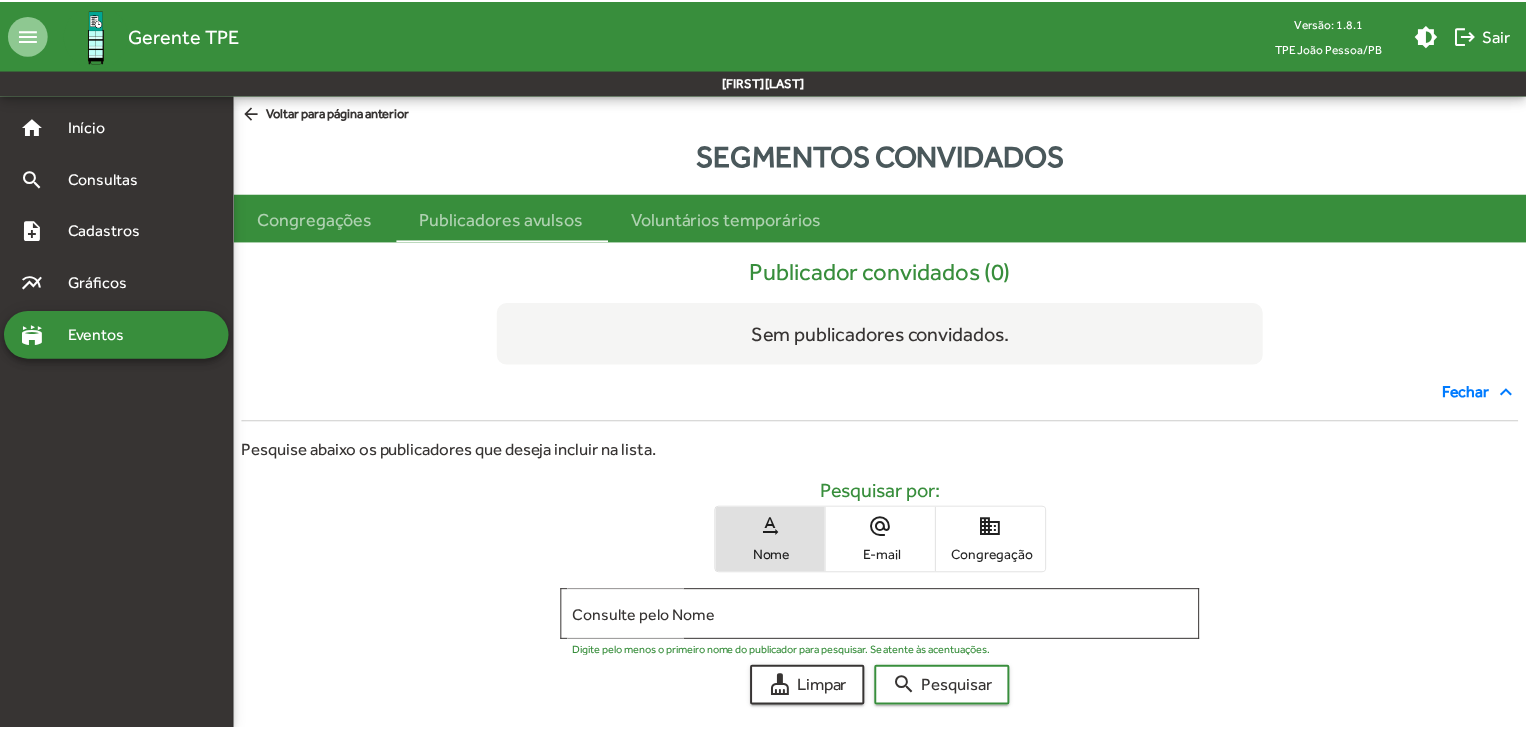 scroll, scrollTop: 112, scrollLeft: 0, axis: vertical 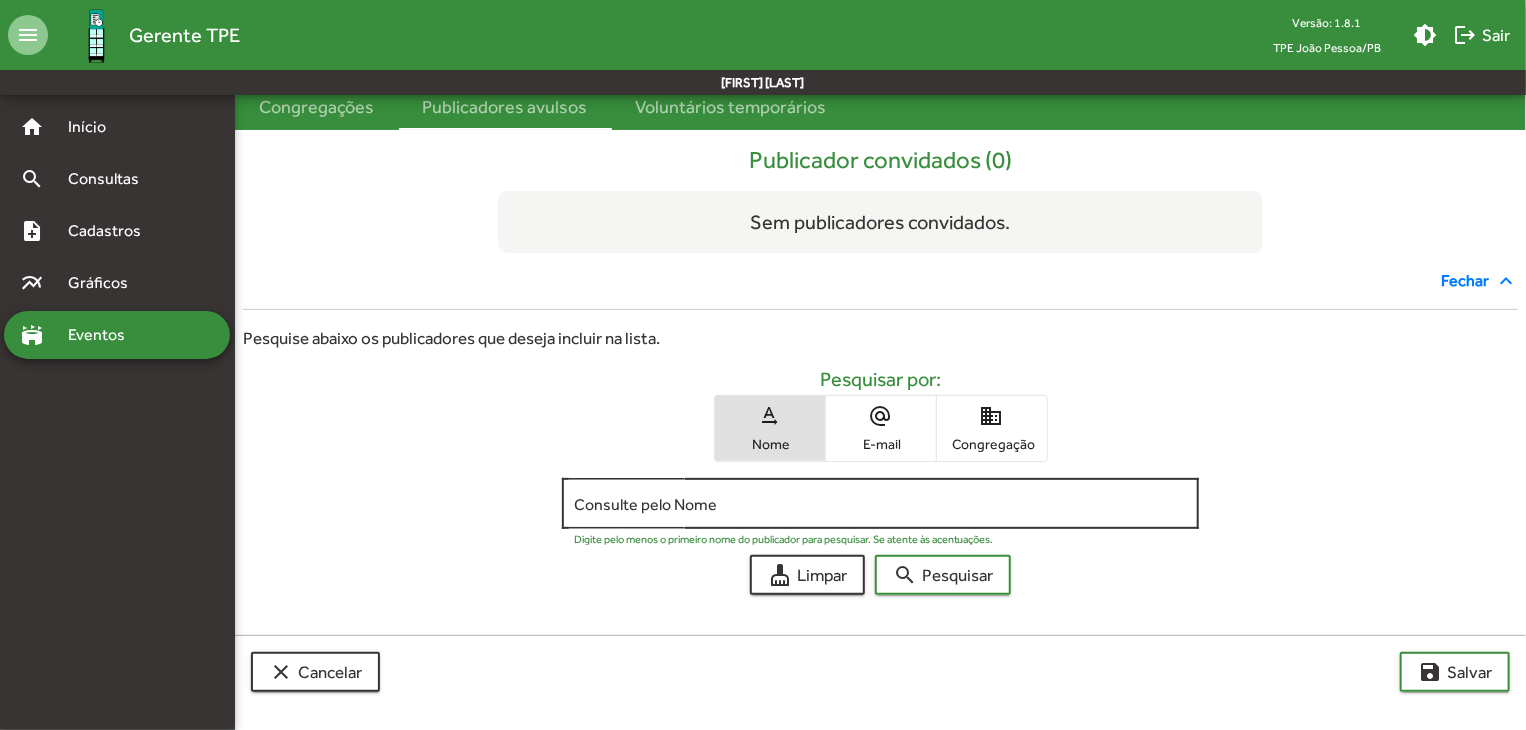 click on "Consulte pelo Nome" at bounding box center [881, 501] 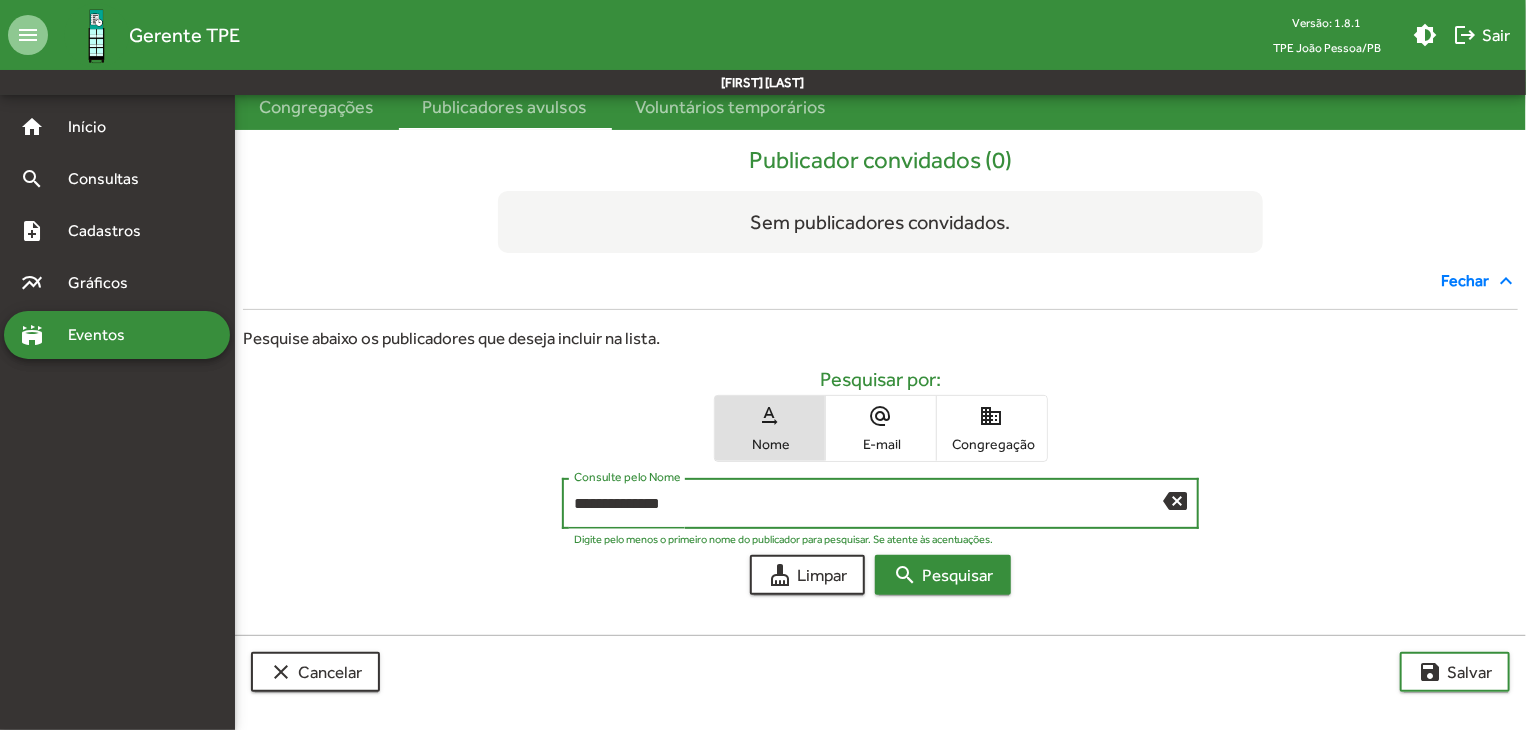 click on "search  Pesquisar" at bounding box center (943, 575) 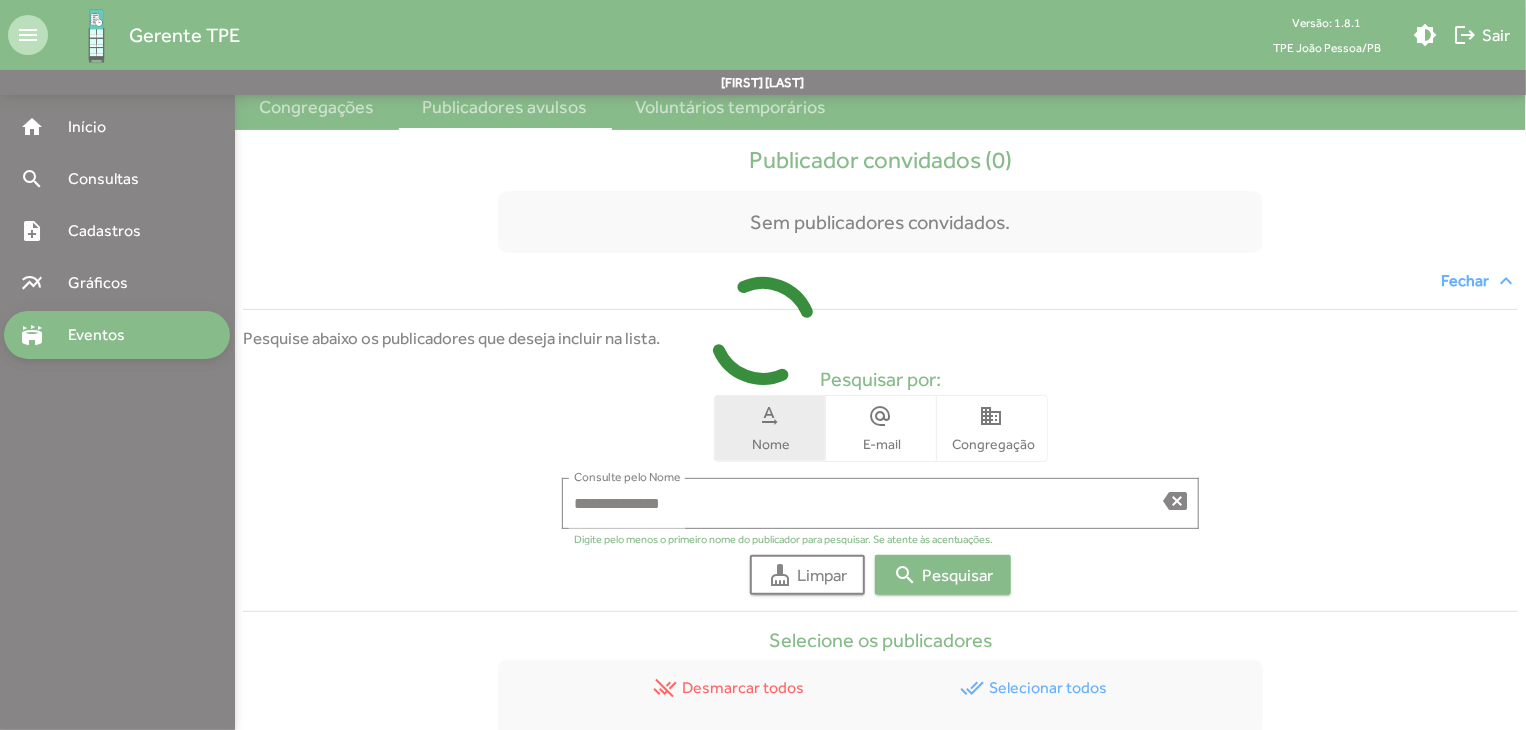 scroll, scrollTop: 314, scrollLeft: 0, axis: vertical 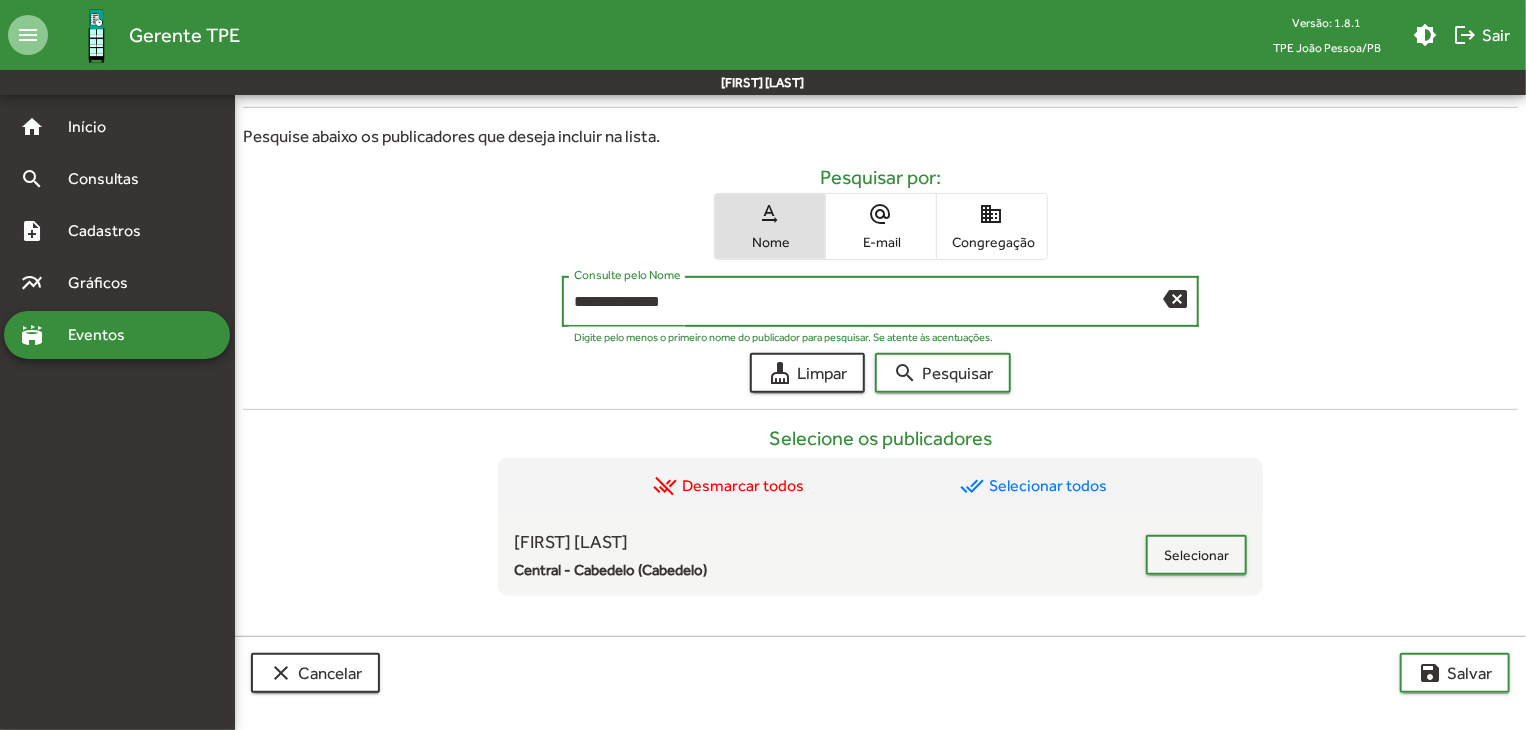 drag, startPoint x: 719, startPoint y: 309, endPoint x: 545, endPoint y: 319, distance: 174.28712 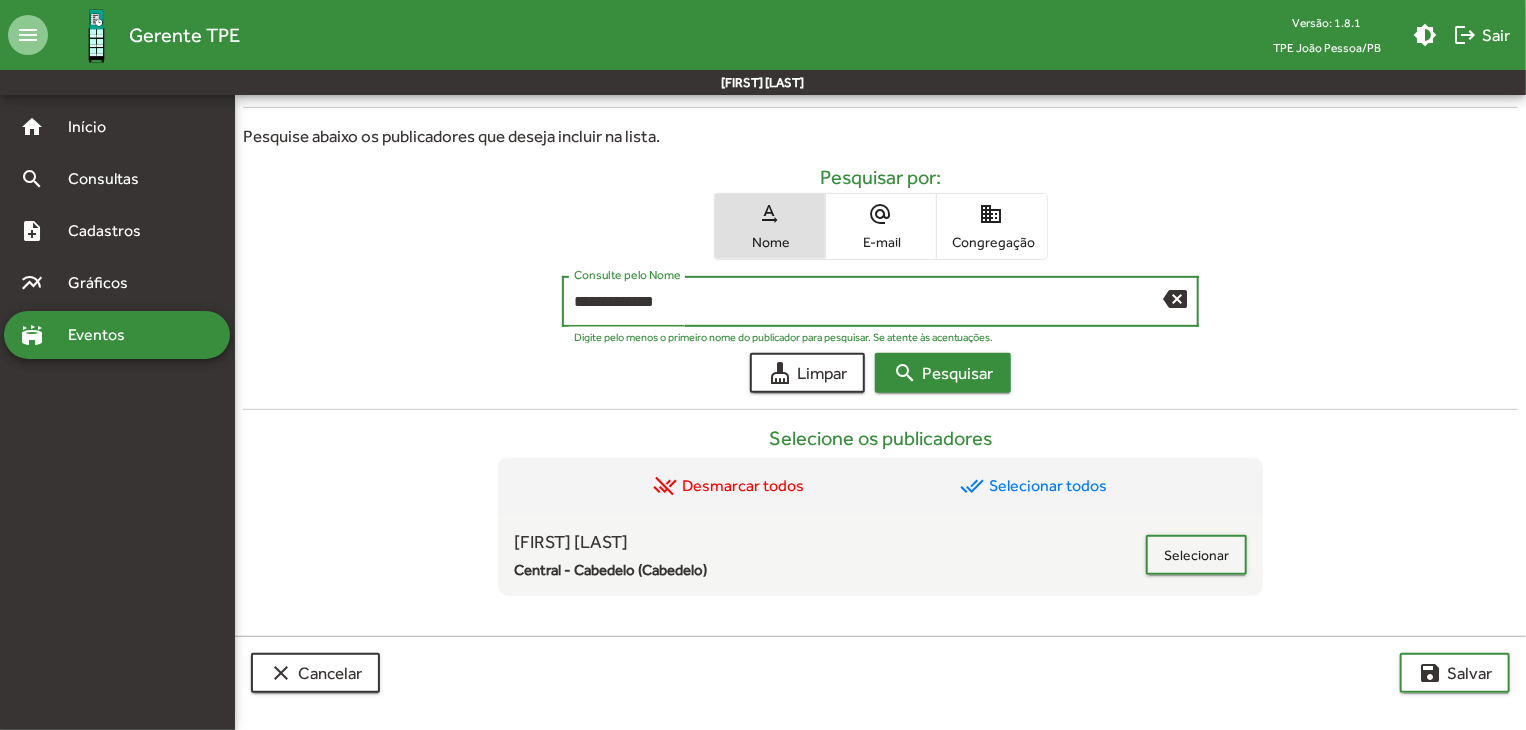 click on "search  Pesquisar" at bounding box center [943, 373] 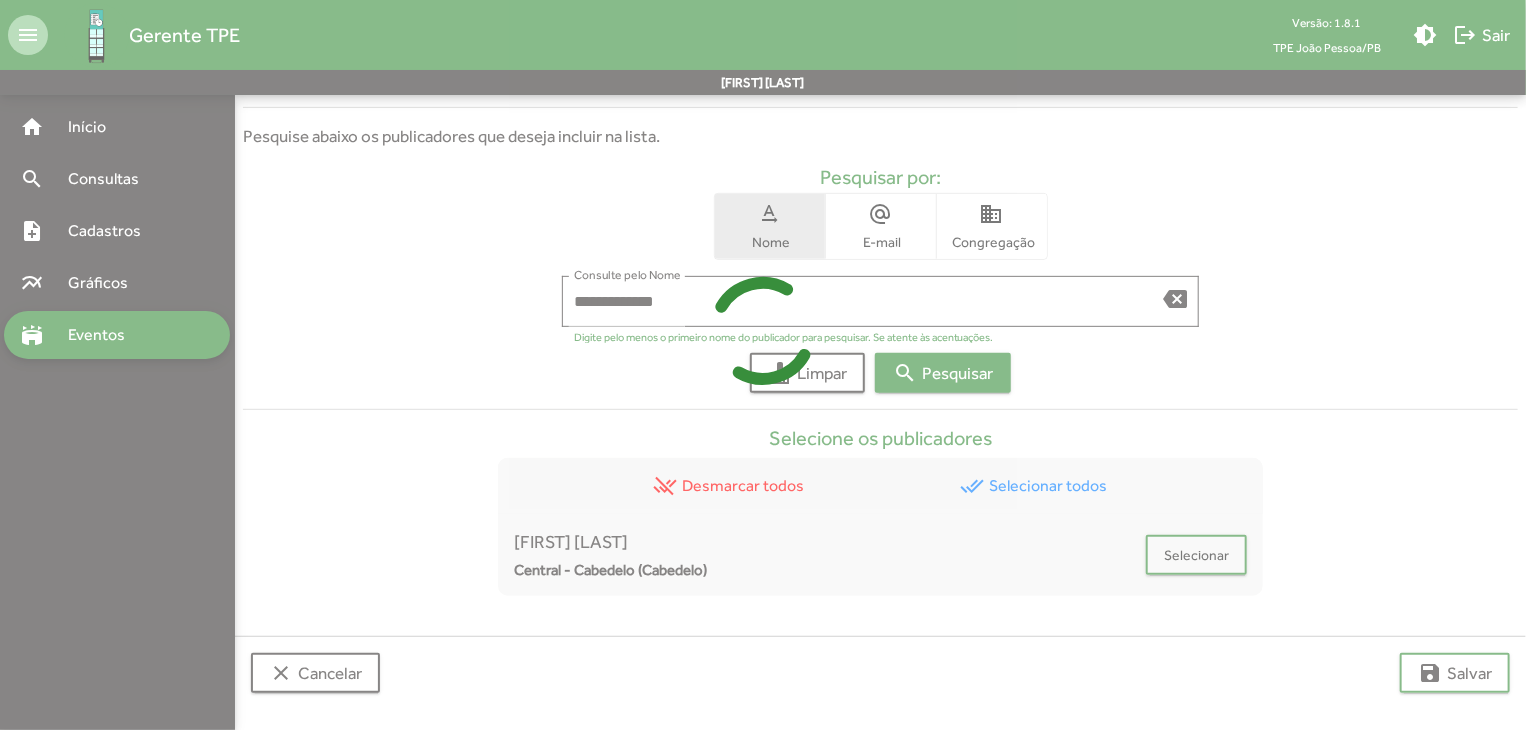 scroll, scrollTop: 112, scrollLeft: 0, axis: vertical 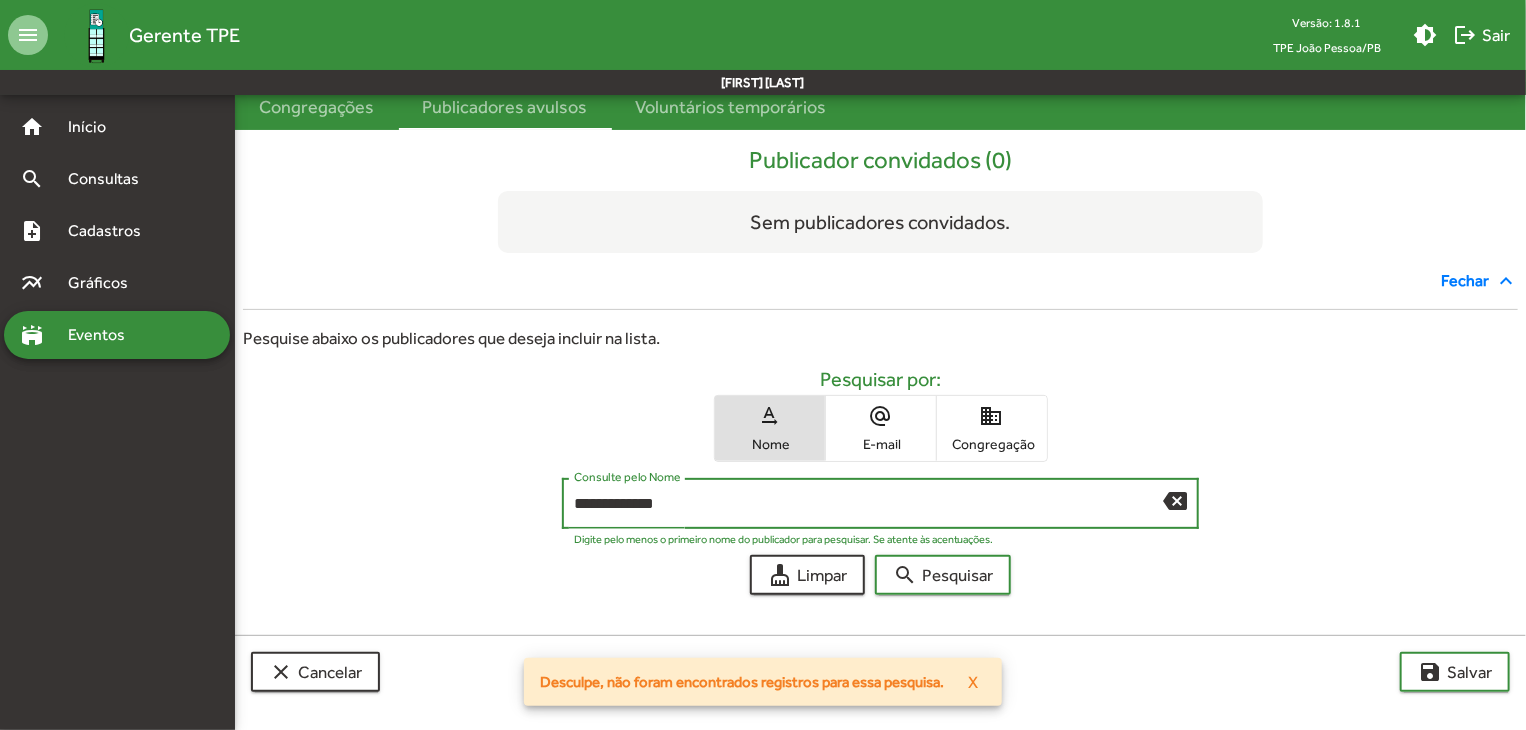 drag, startPoint x: 680, startPoint y: 509, endPoint x: 555, endPoint y: 511, distance: 125.016 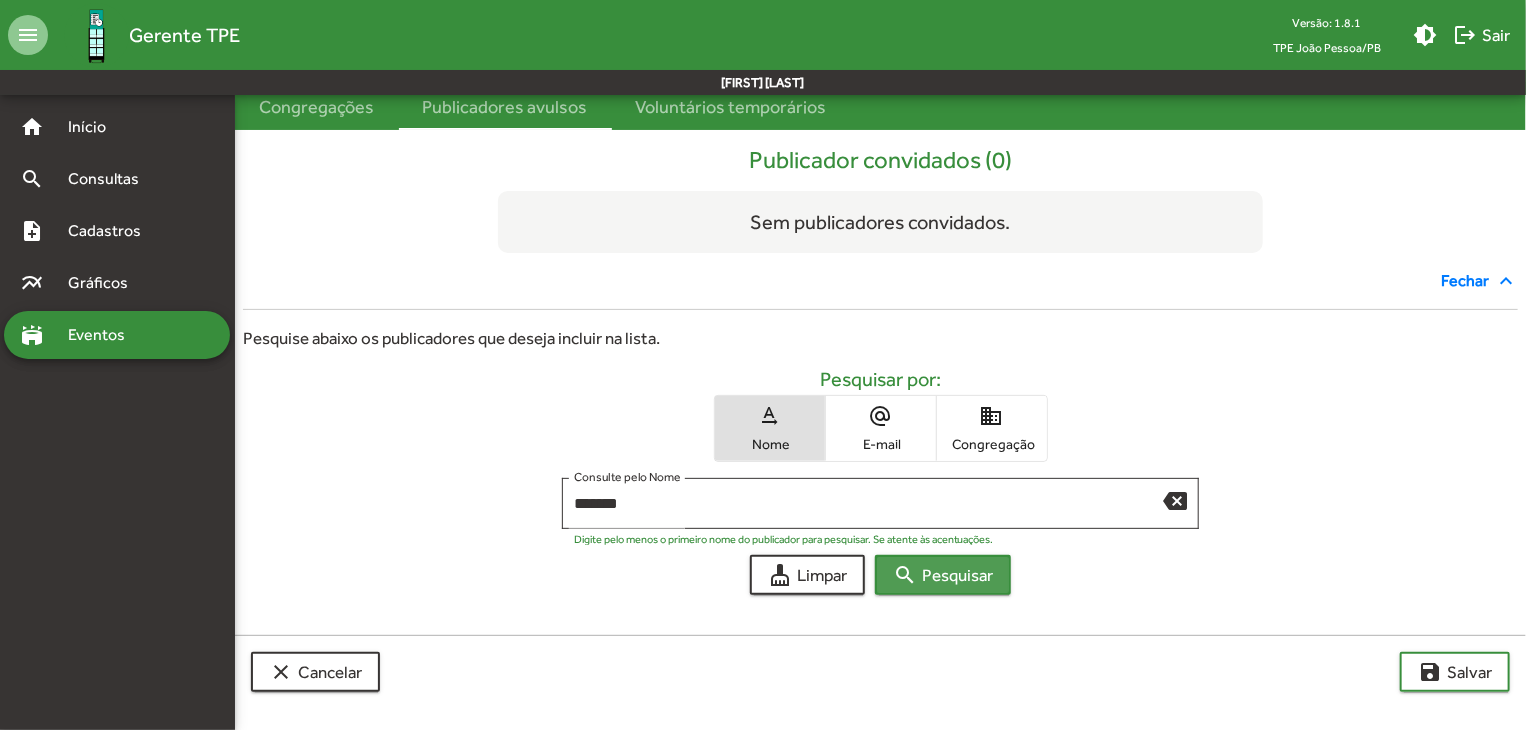 click on "search  Pesquisar" at bounding box center (943, 575) 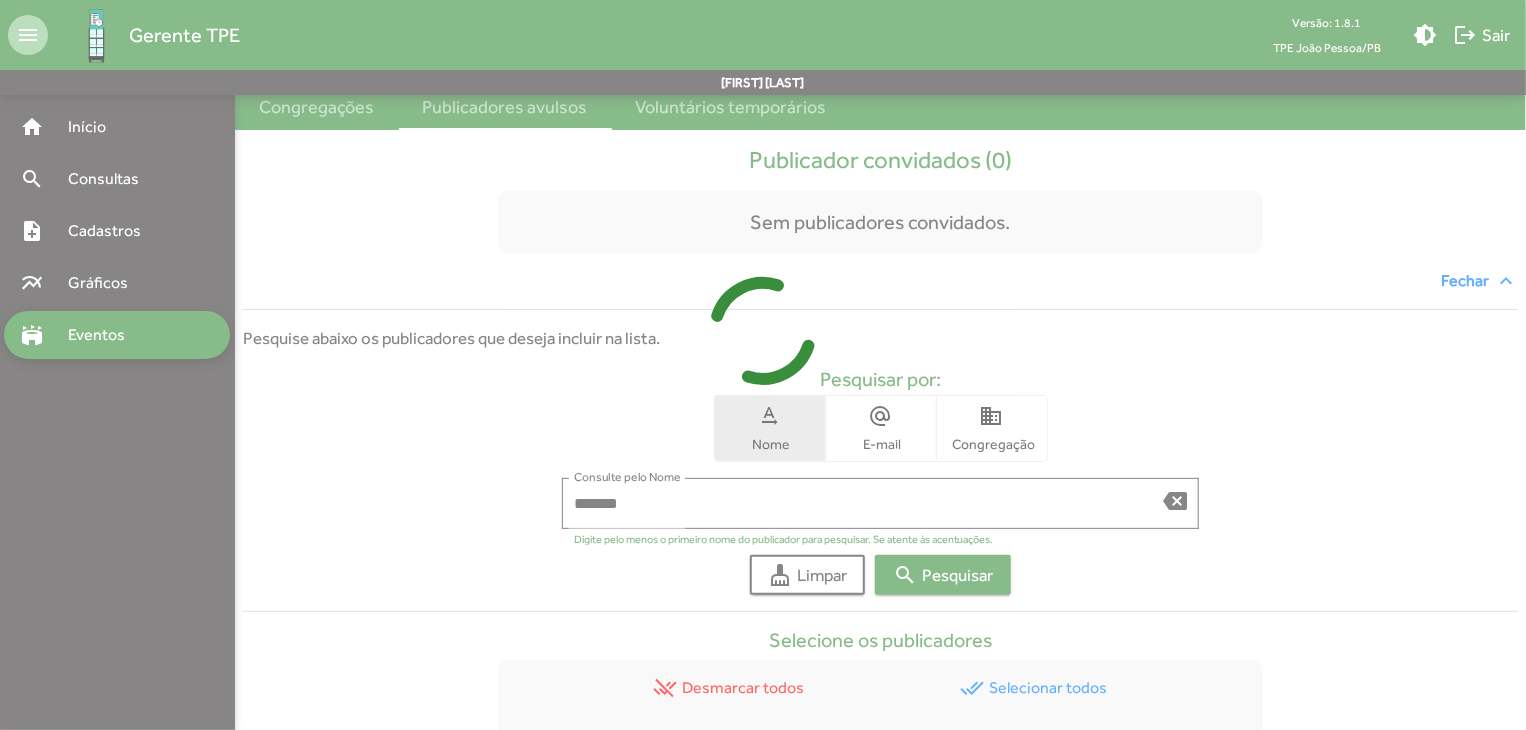 scroll, scrollTop: 314, scrollLeft: 0, axis: vertical 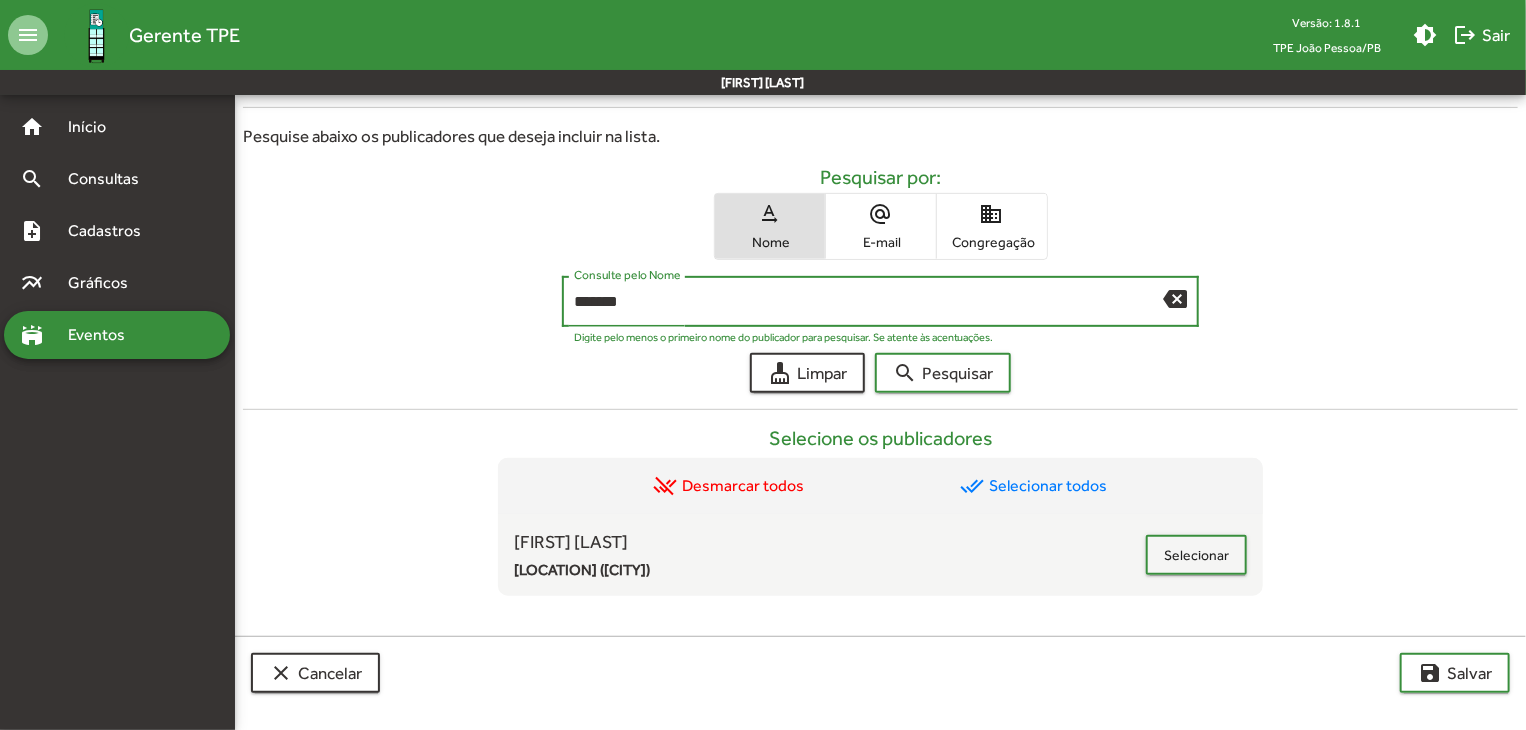 drag, startPoint x: 617, startPoint y: 305, endPoint x: 547, endPoint y: 305, distance: 70 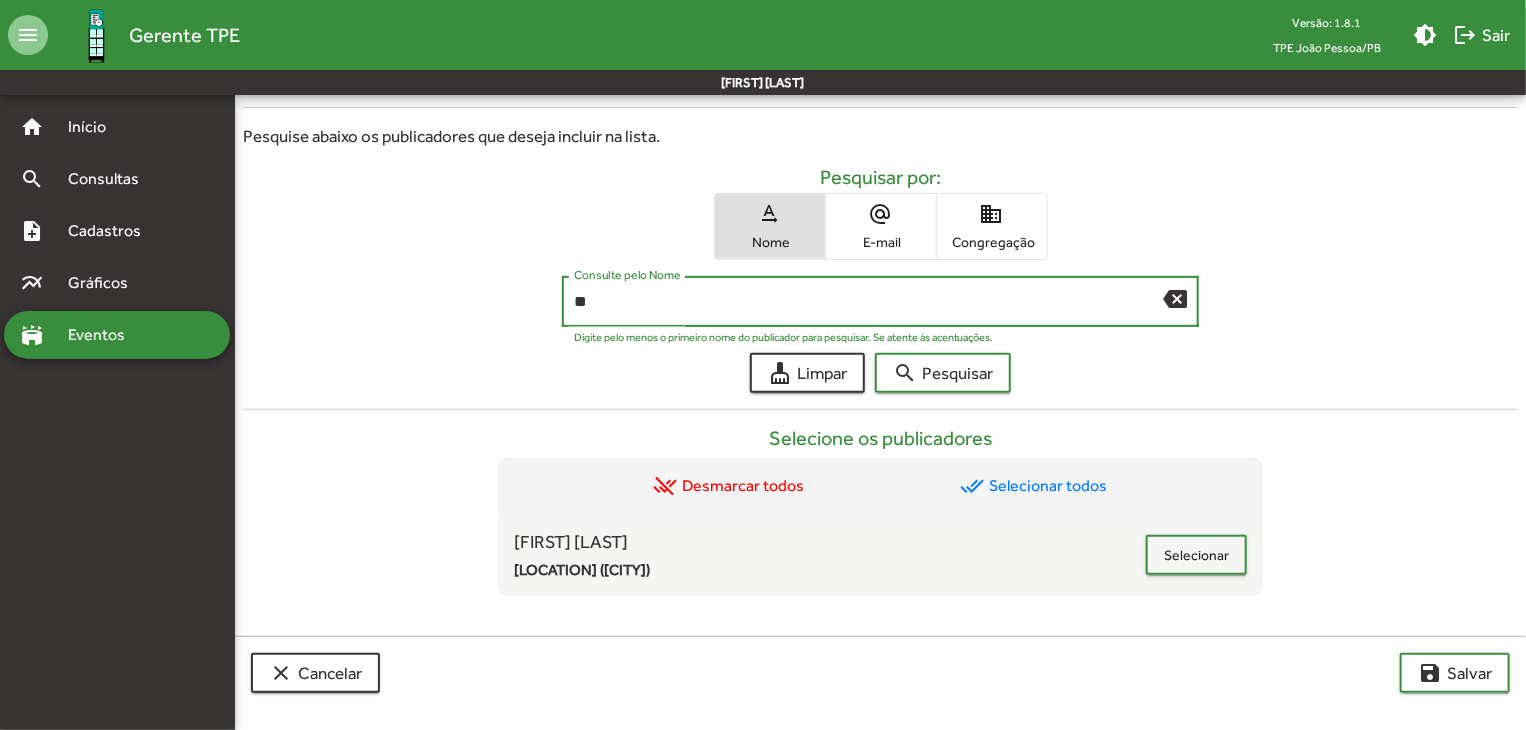 type on "*" 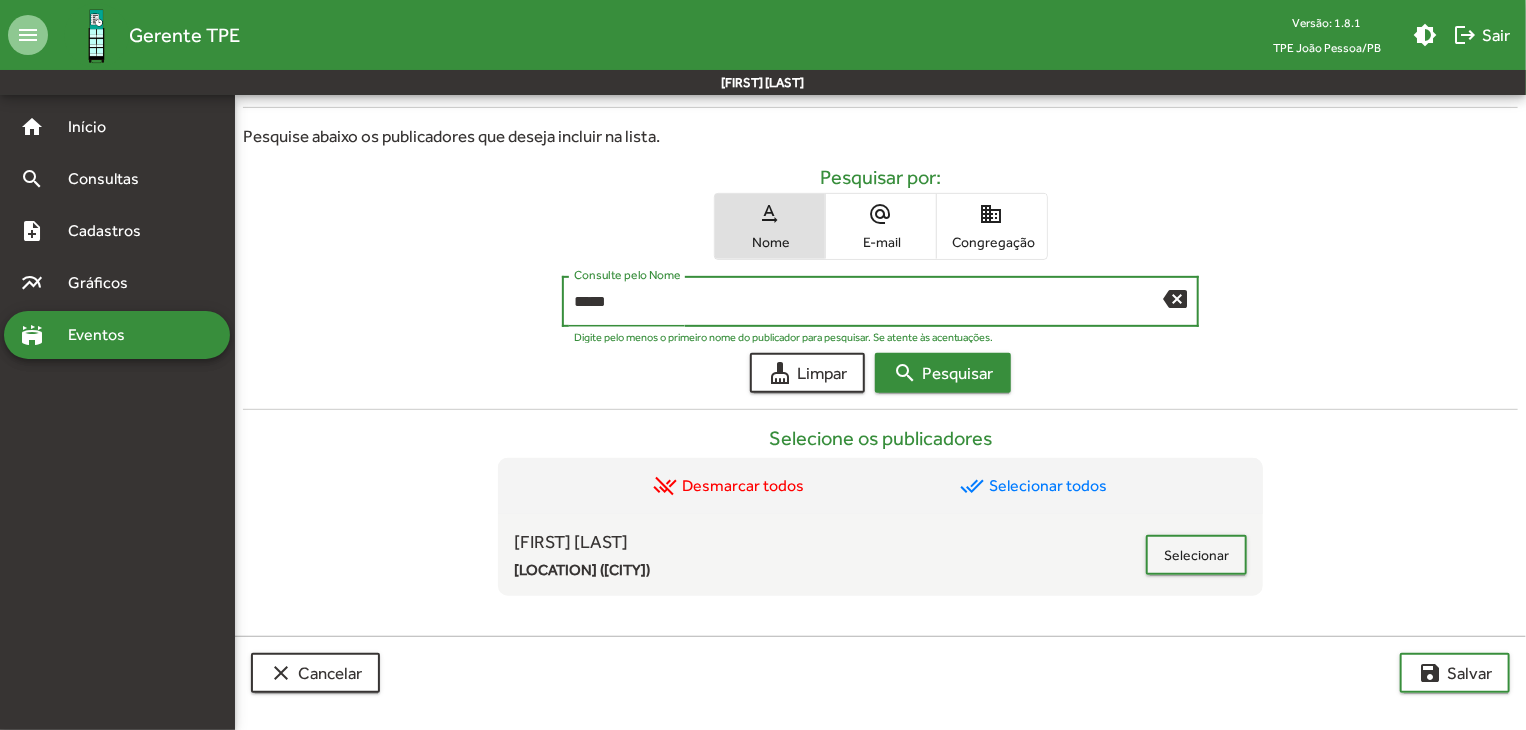 type on "*****" 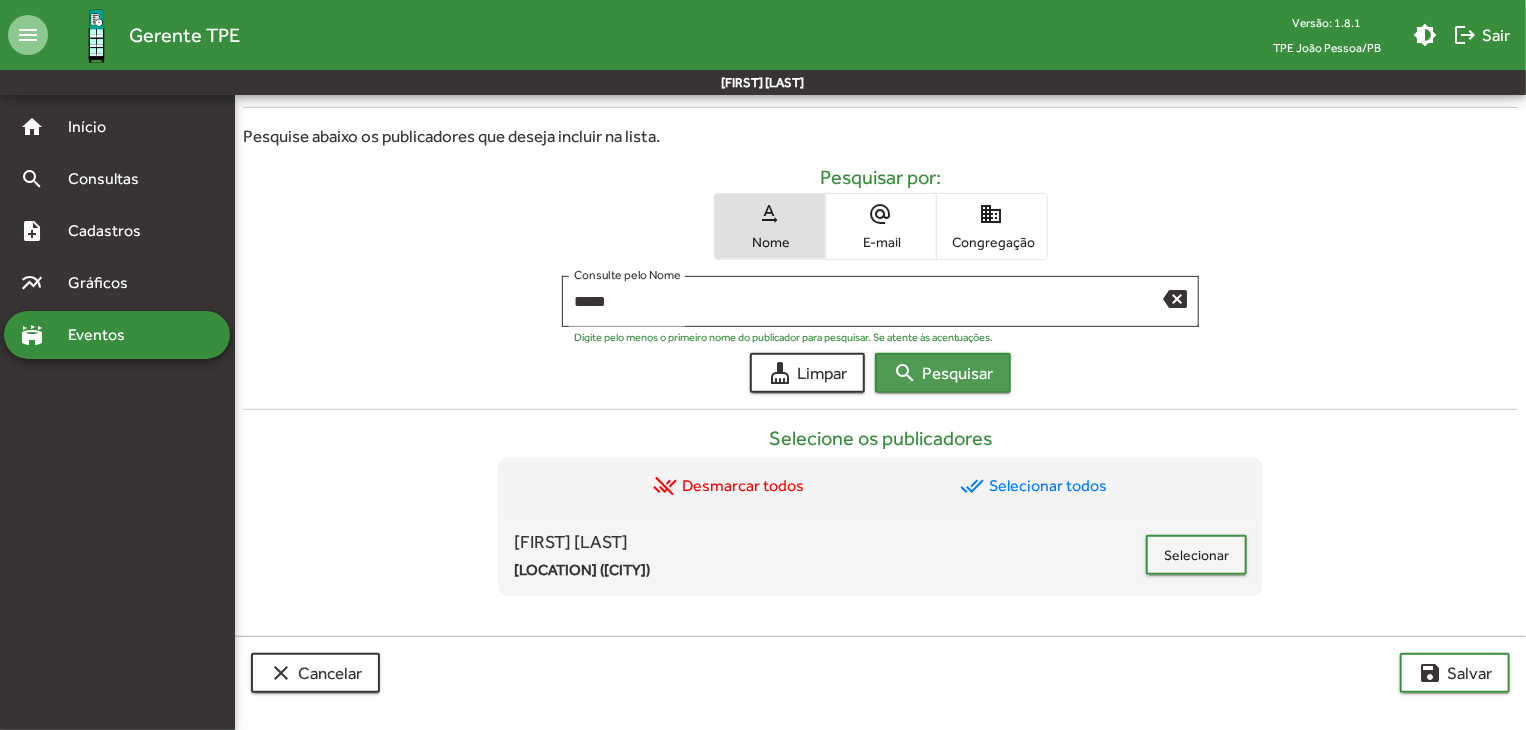 click on "search  Pesquisar" at bounding box center (943, 373) 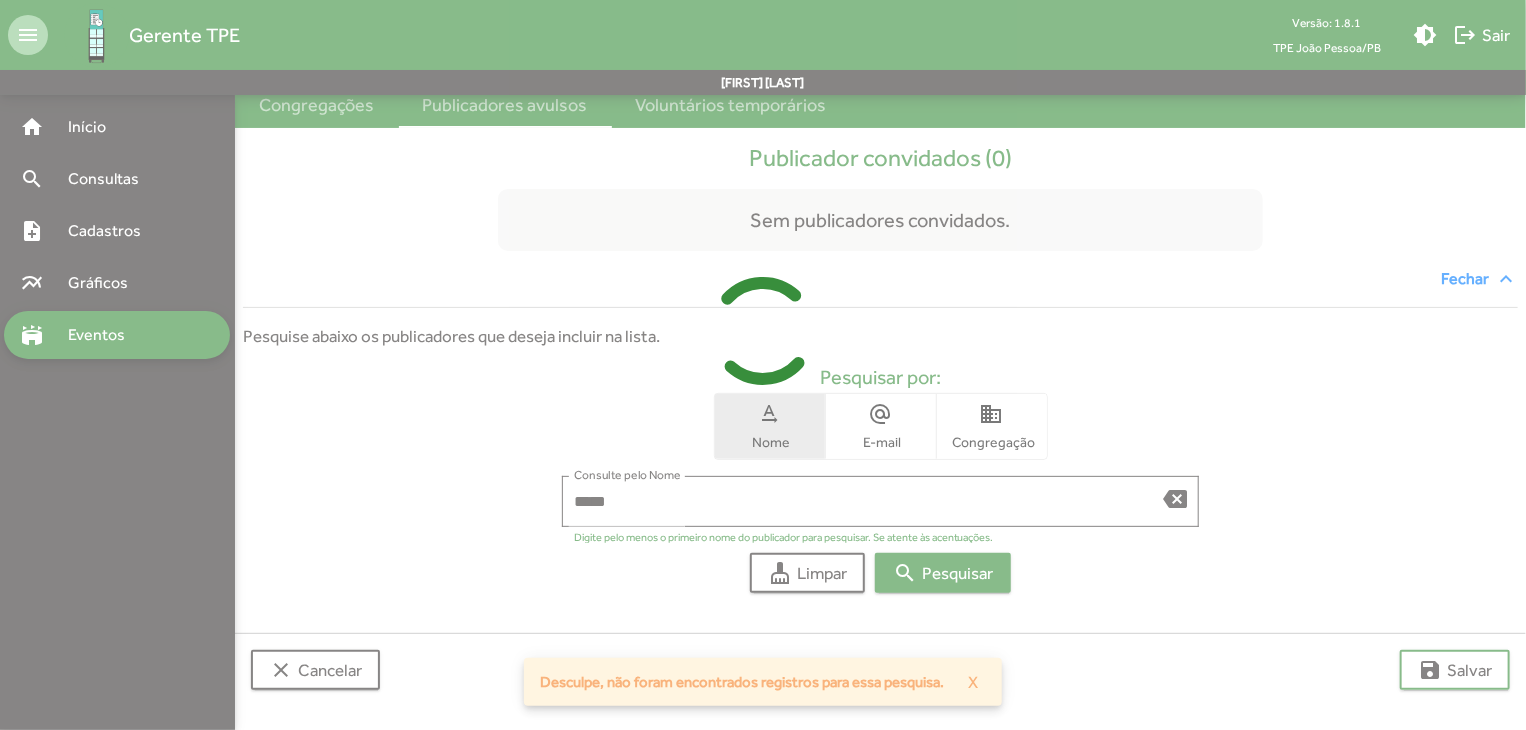 scroll, scrollTop: 112, scrollLeft: 0, axis: vertical 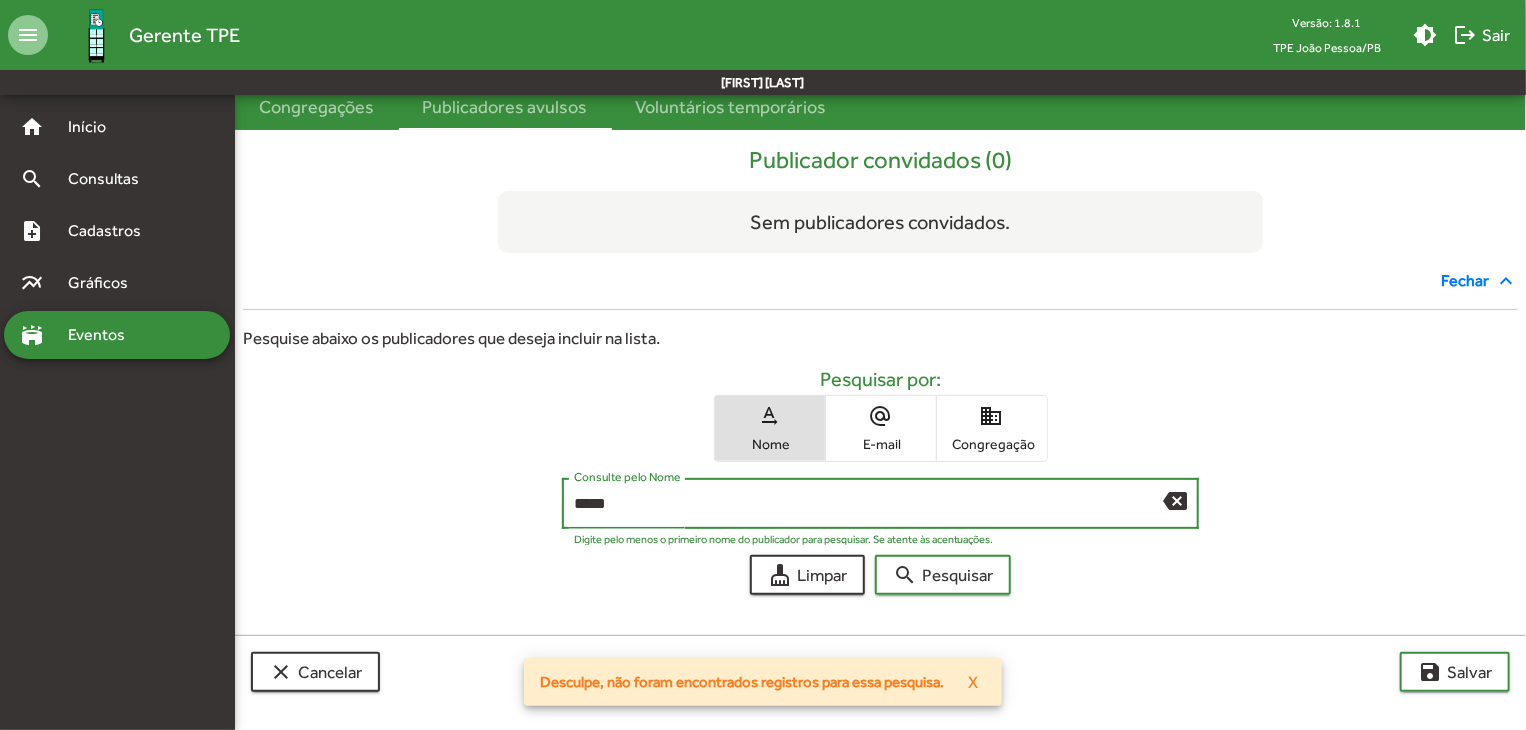 drag, startPoint x: 592, startPoint y: 503, endPoint x: 468, endPoint y: 512, distance: 124.32619 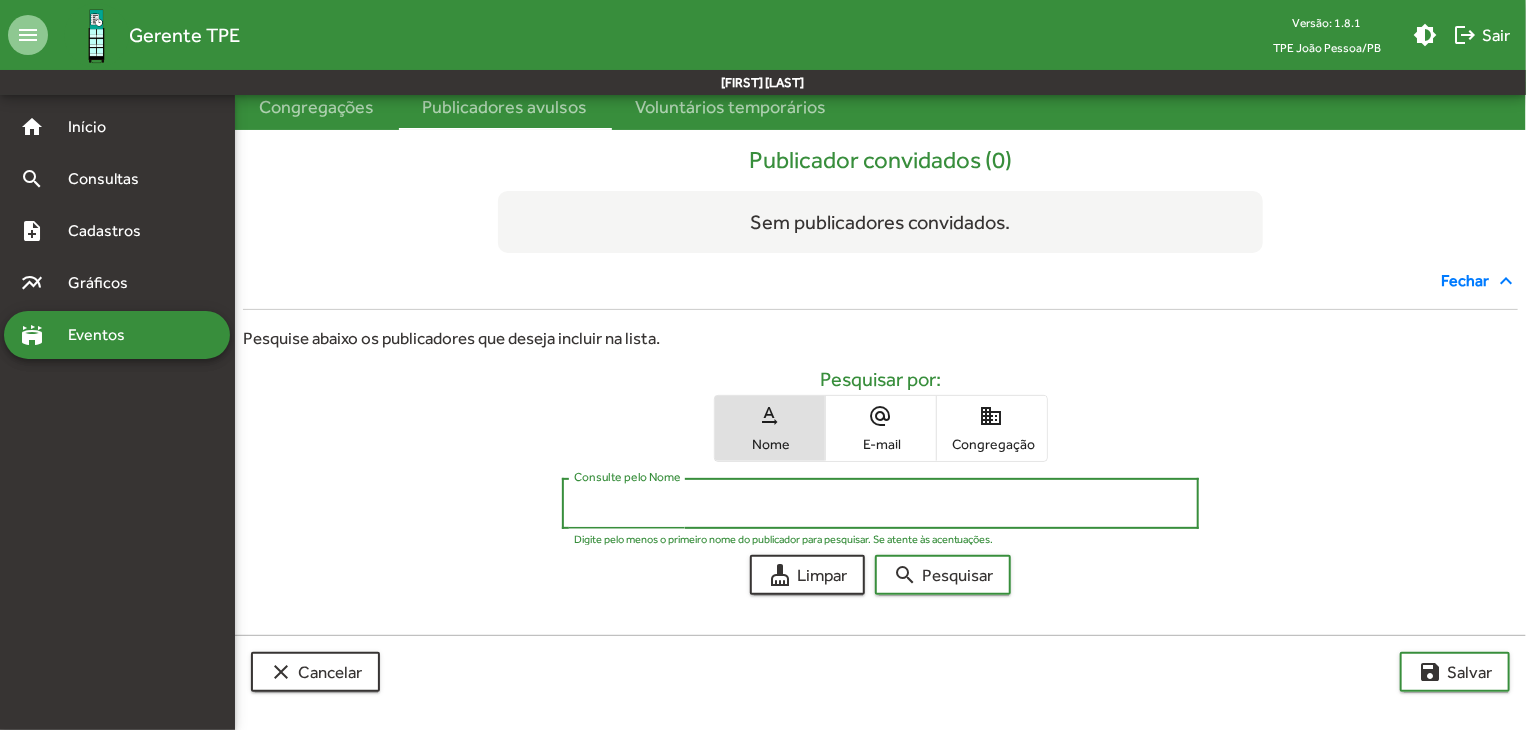 type on "*" 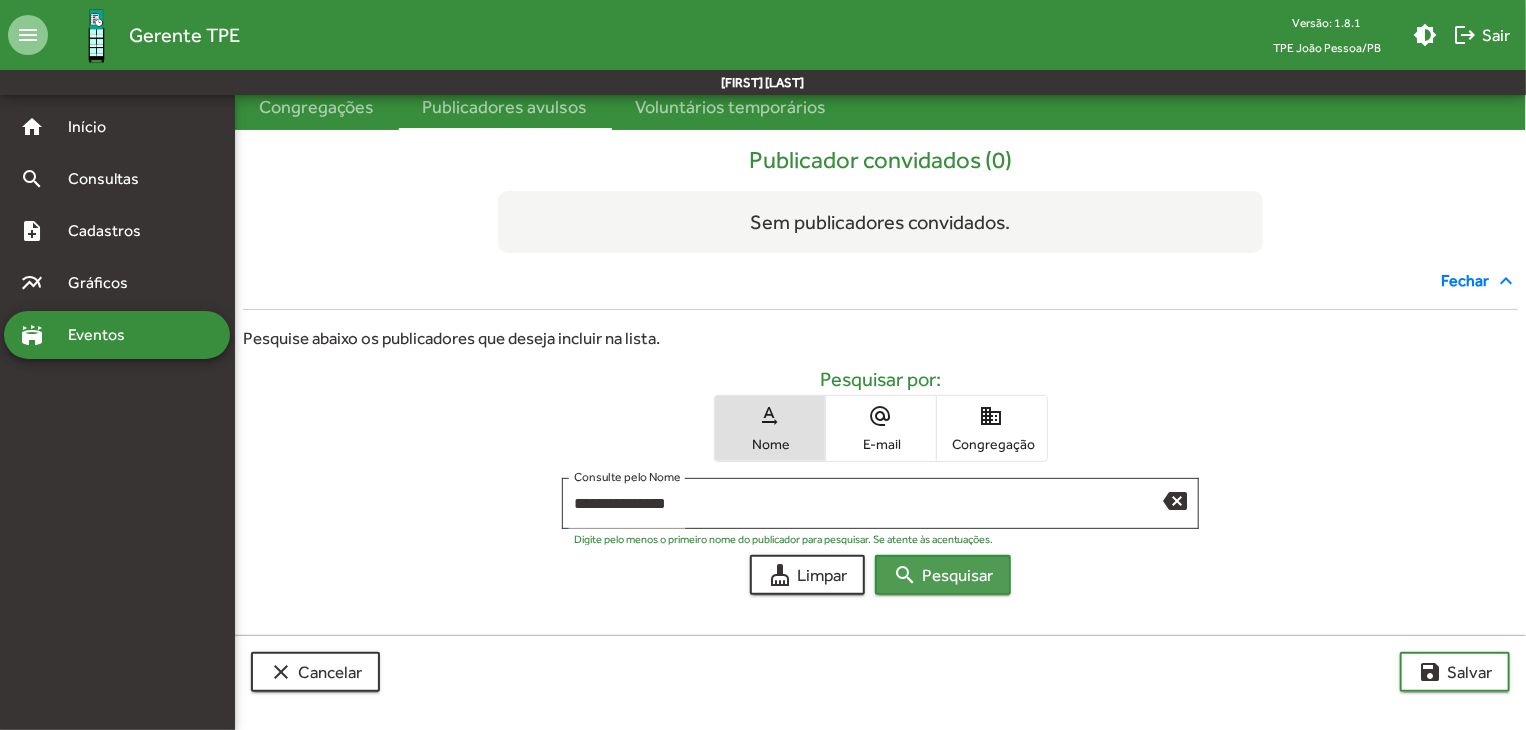 click on "search  Pesquisar" at bounding box center (943, 575) 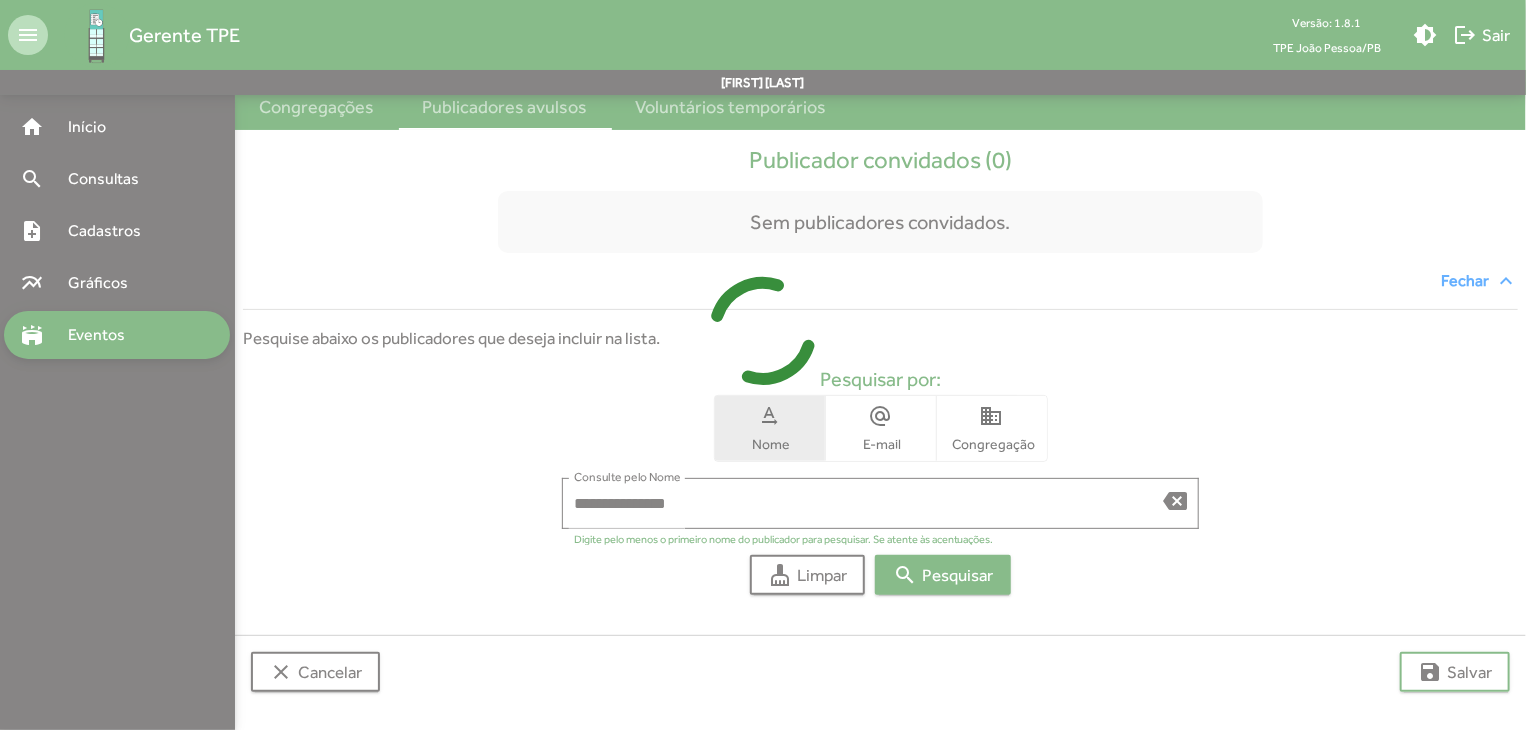 scroll, scrollTop: 314, scrollLeft: 0, axis: vertical 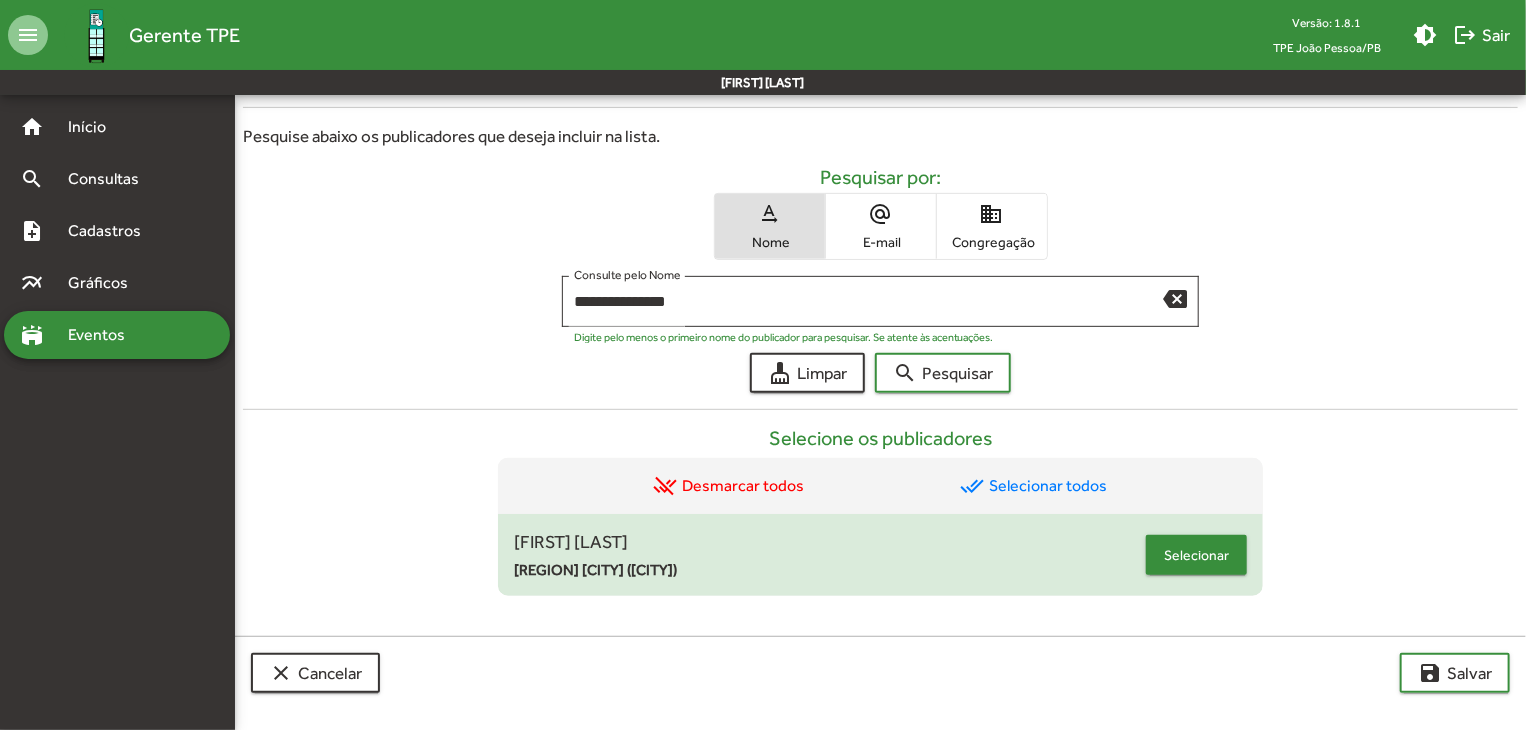 click on "Selecionar" at bounding box center (1196, 555) 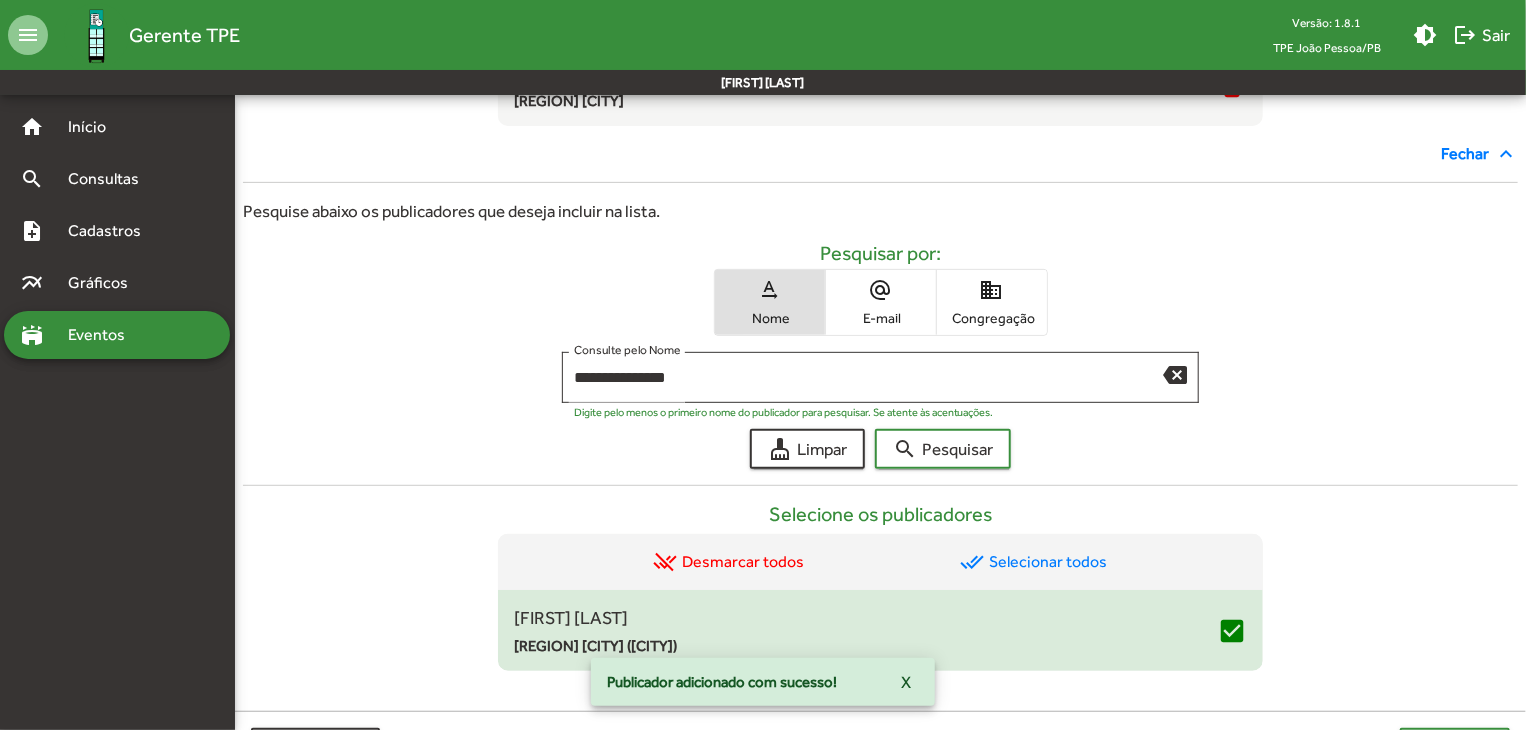 scroll, scrollTop: 390, scrollLeft: 0, axis: vertical 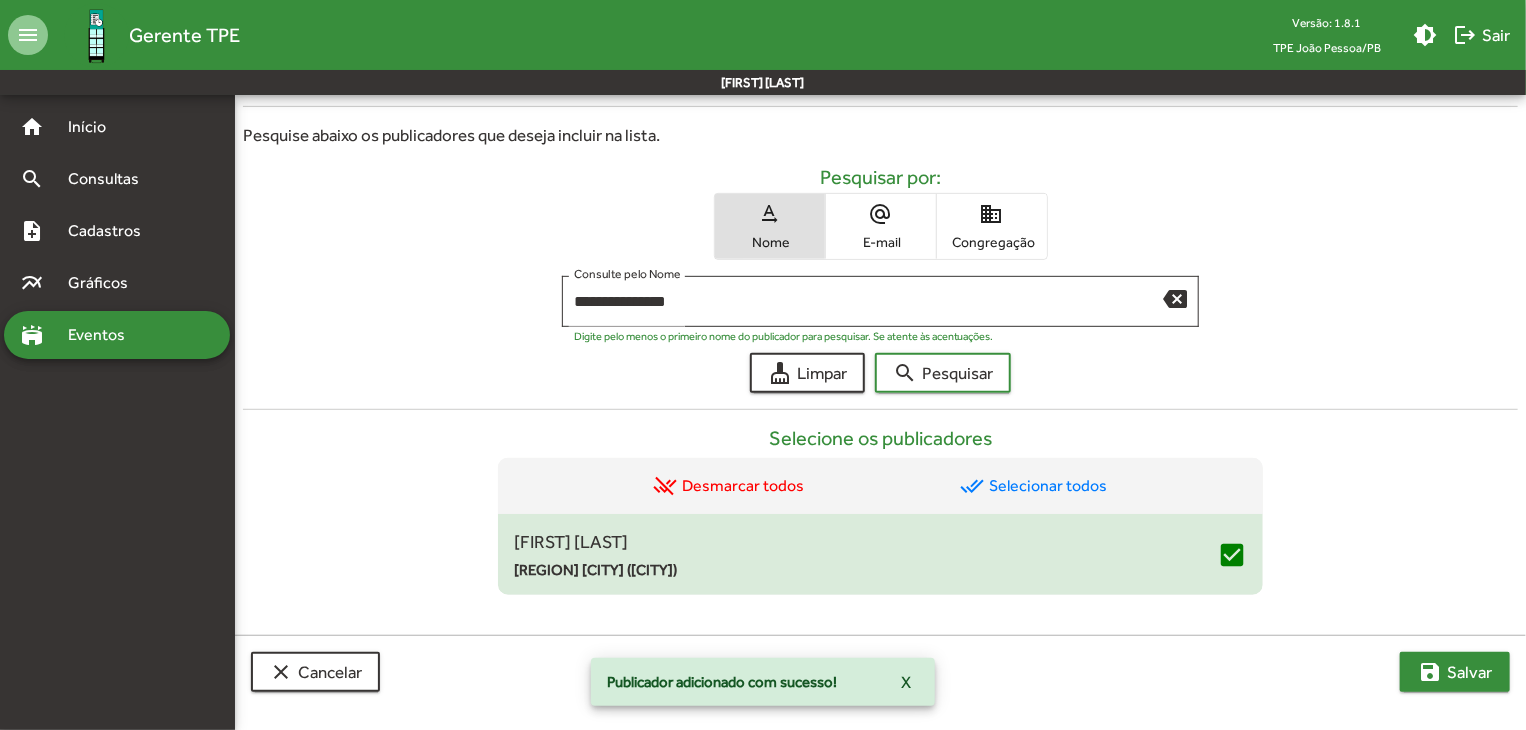 click on "save  Salvar" 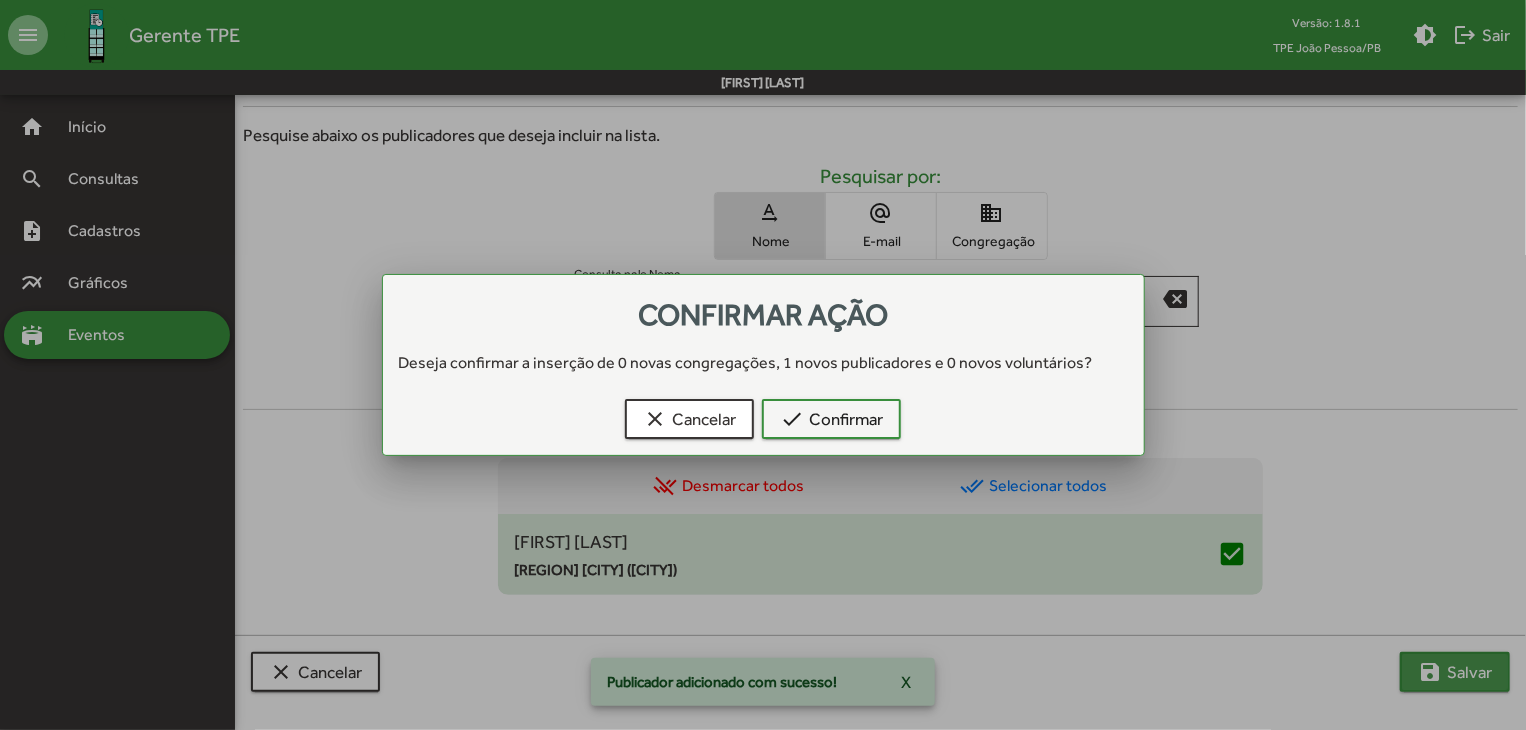 scroll, scrollTop: 0, scrollLeft: 0, axis: both 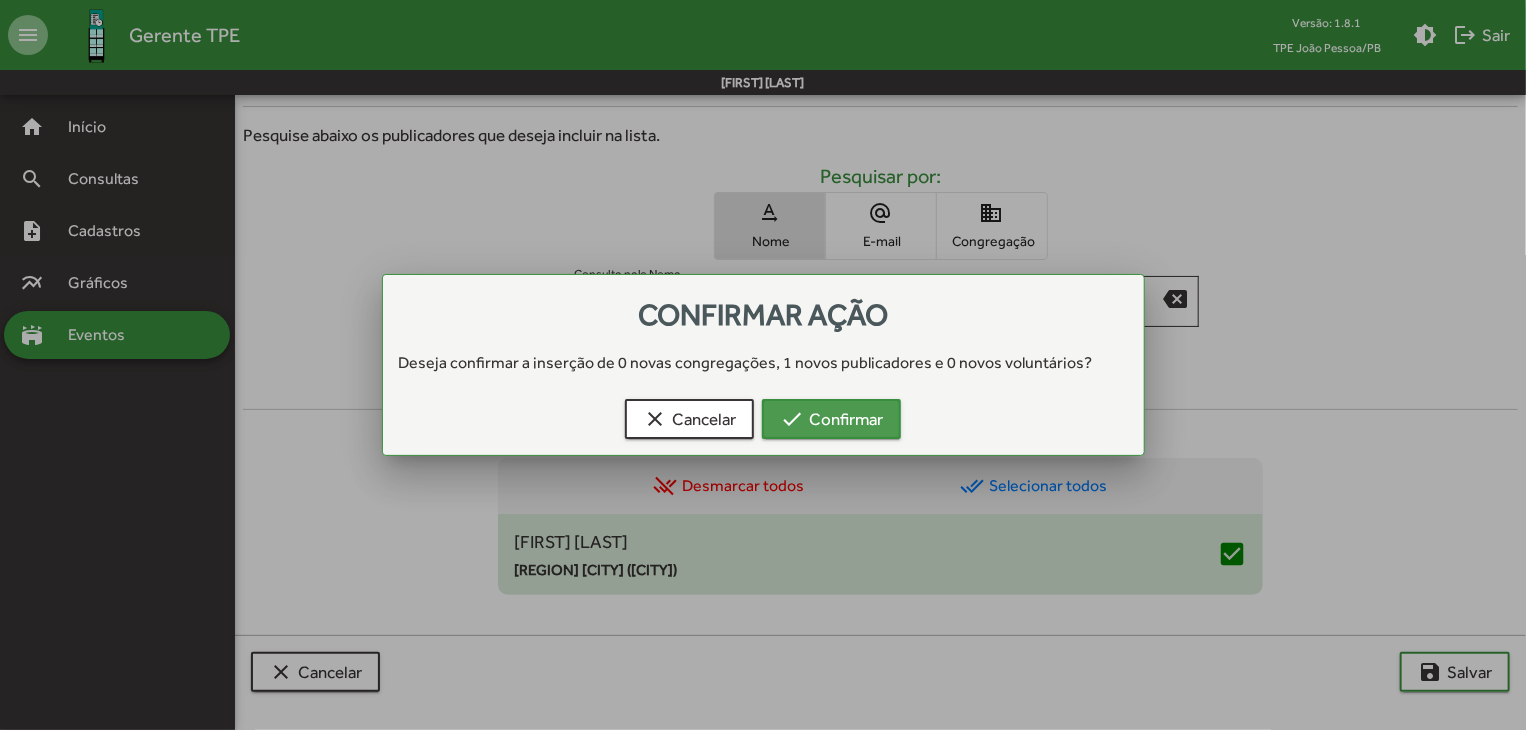 click on "check  Confirmar" at bounding box center [831, 419] 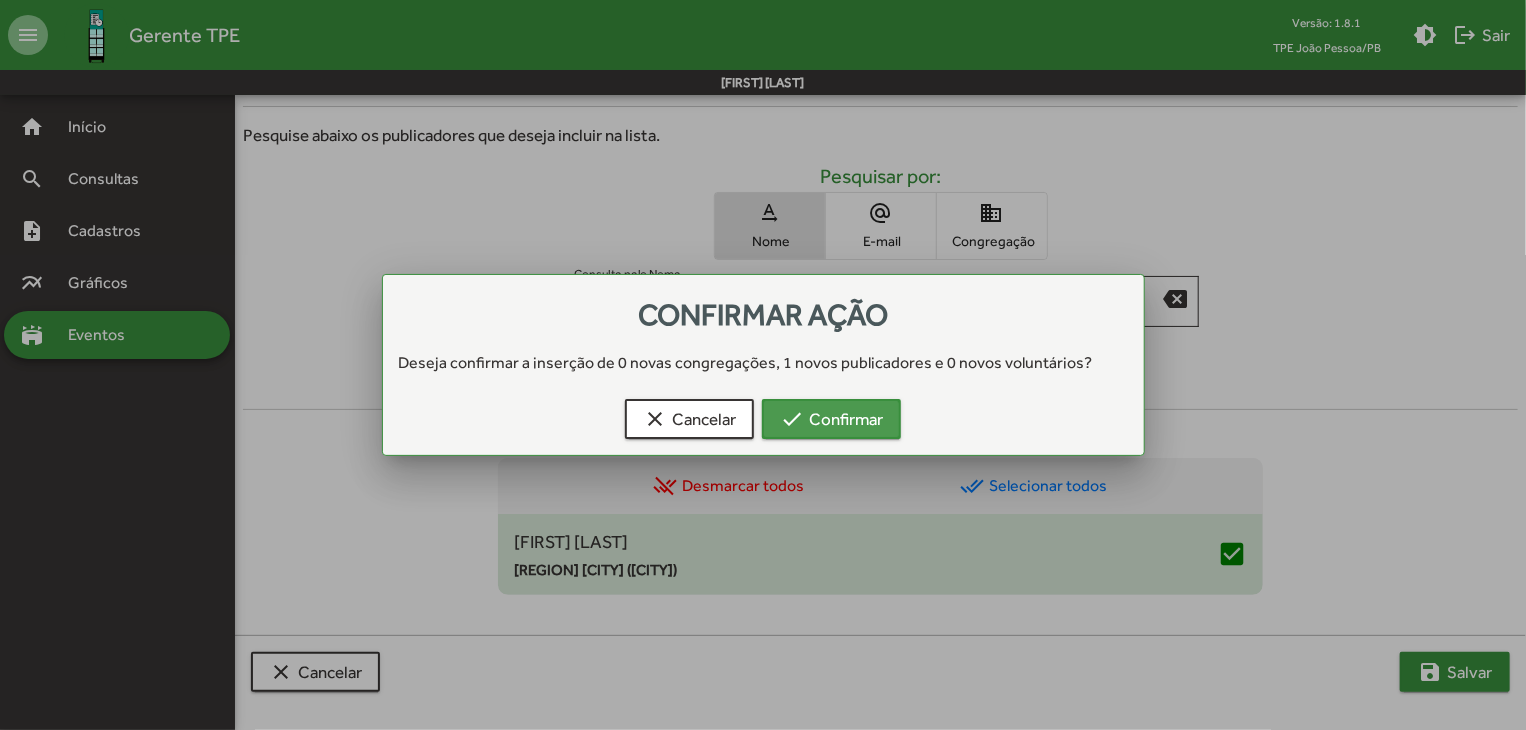 scroll, scrollTop: 390, scrollLeft: 0, axis: vertical 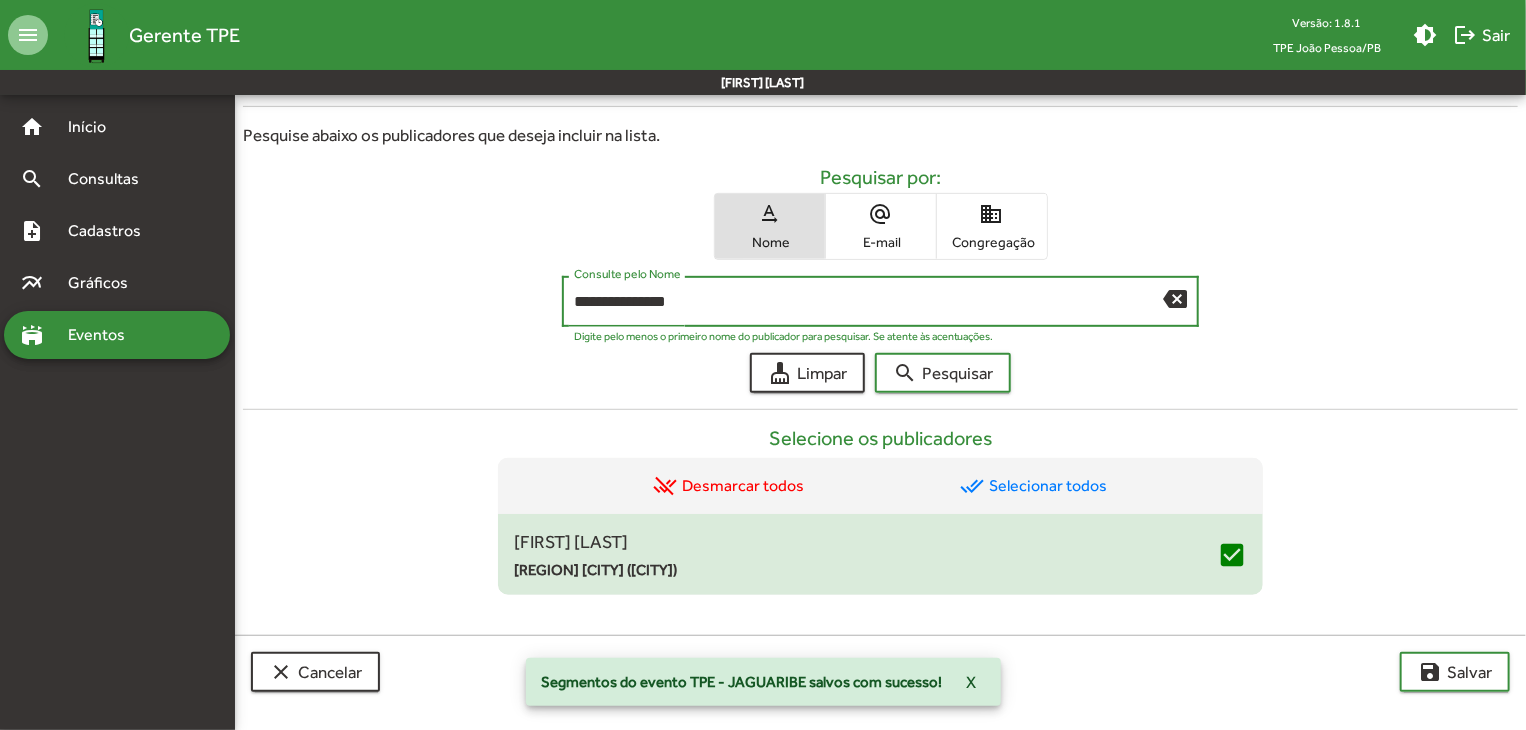 drag, startPoint x: 716, startPoint y: 300, endPoint x: 516, endPoint y: 306, distance: 200.08998 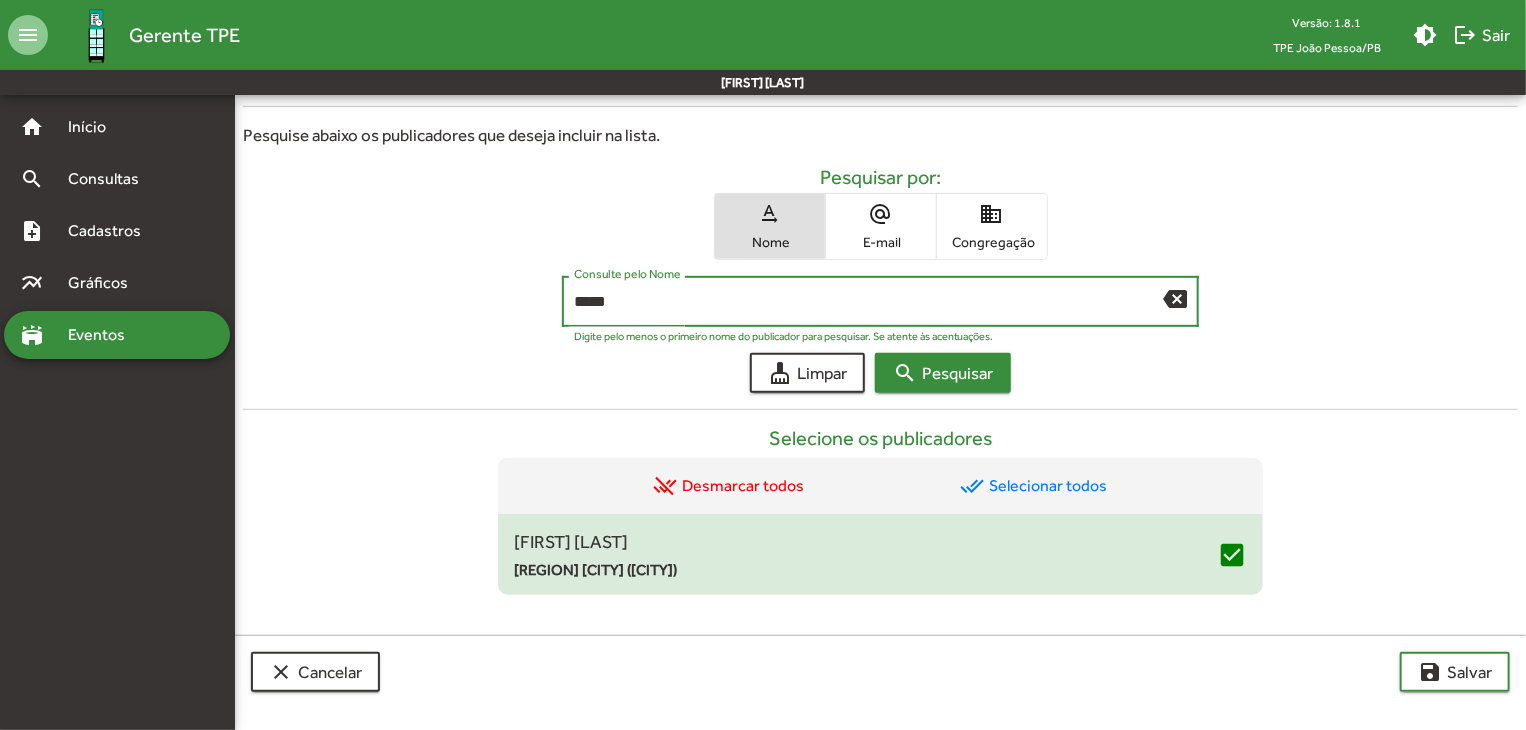 click on "search  Pesquisar" at bounding box center (943, 373) 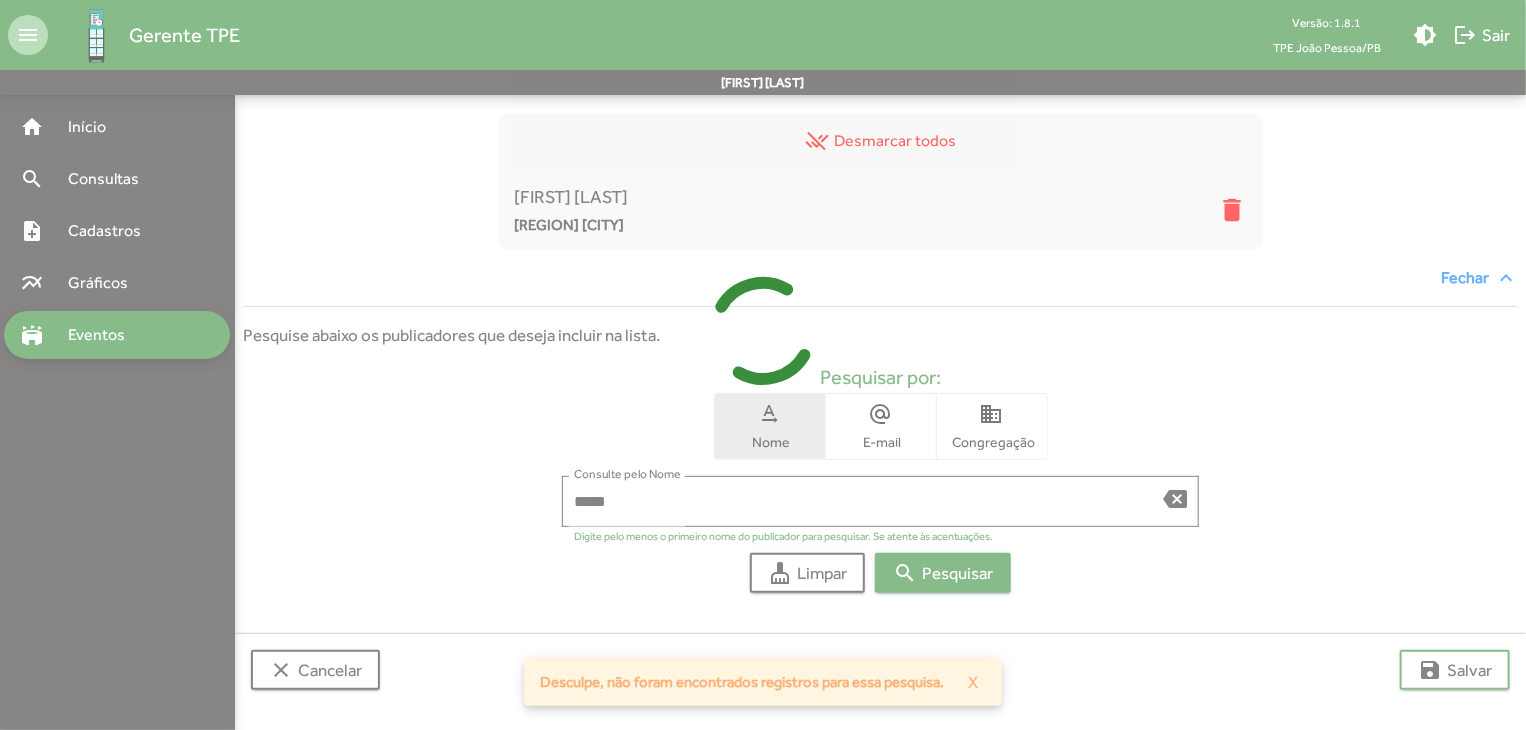 scroll, scrollTop: 188, scrollLeft: 0, axis: vertical 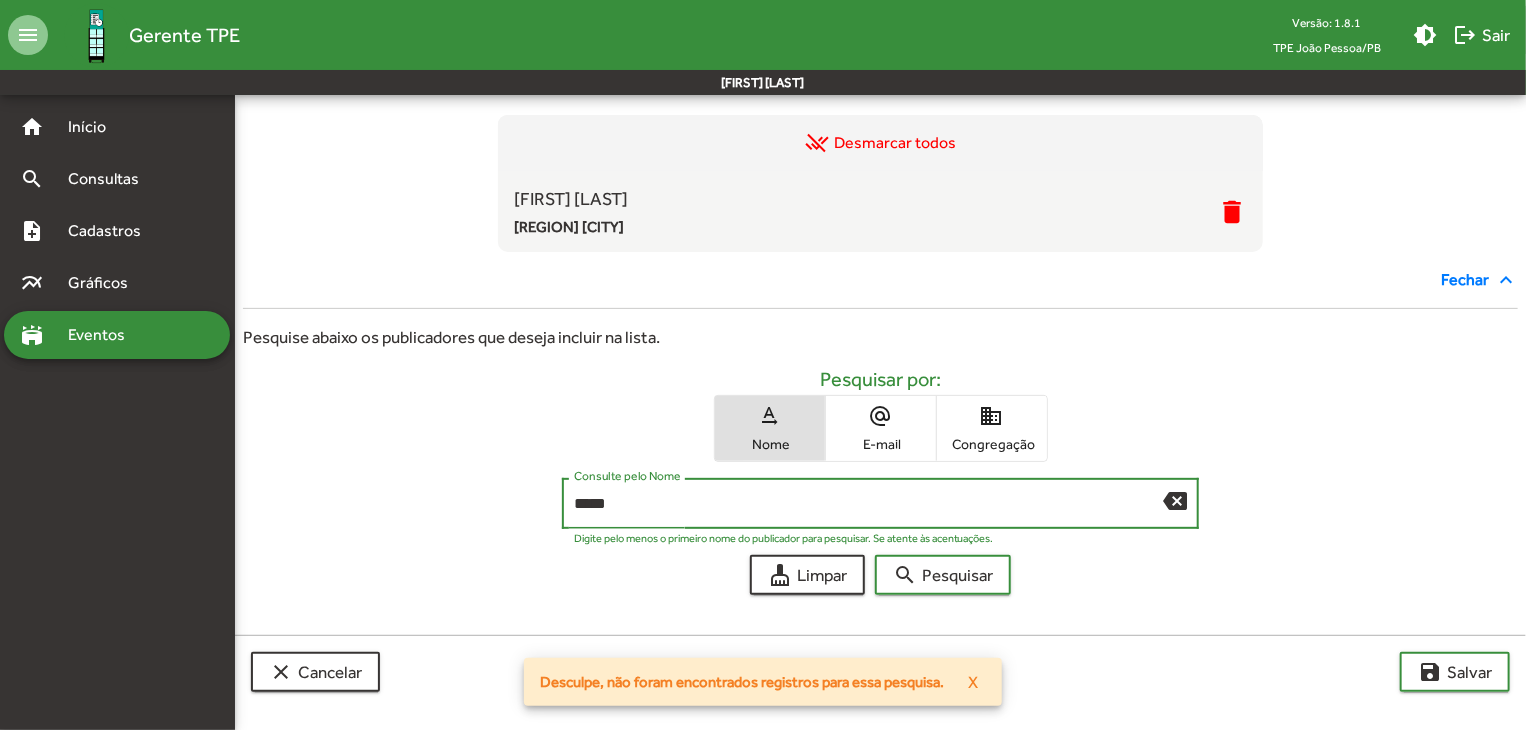 drag, startPoint x: 624, startPoint y: 506, endPoint x: 558, endPoint y: 507, distance: 66.007576 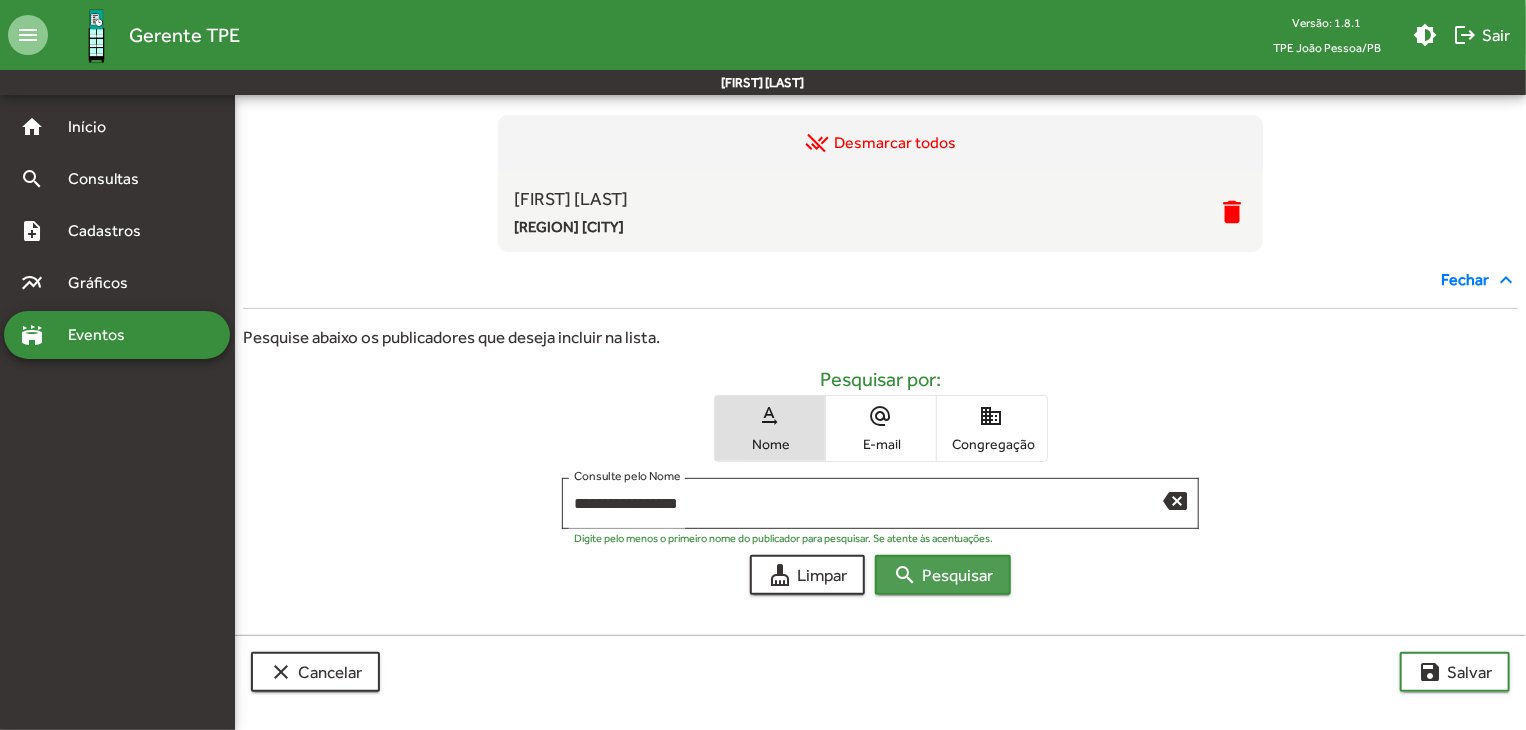click on "search  Pesquisar" at bounding box center (943, 575) 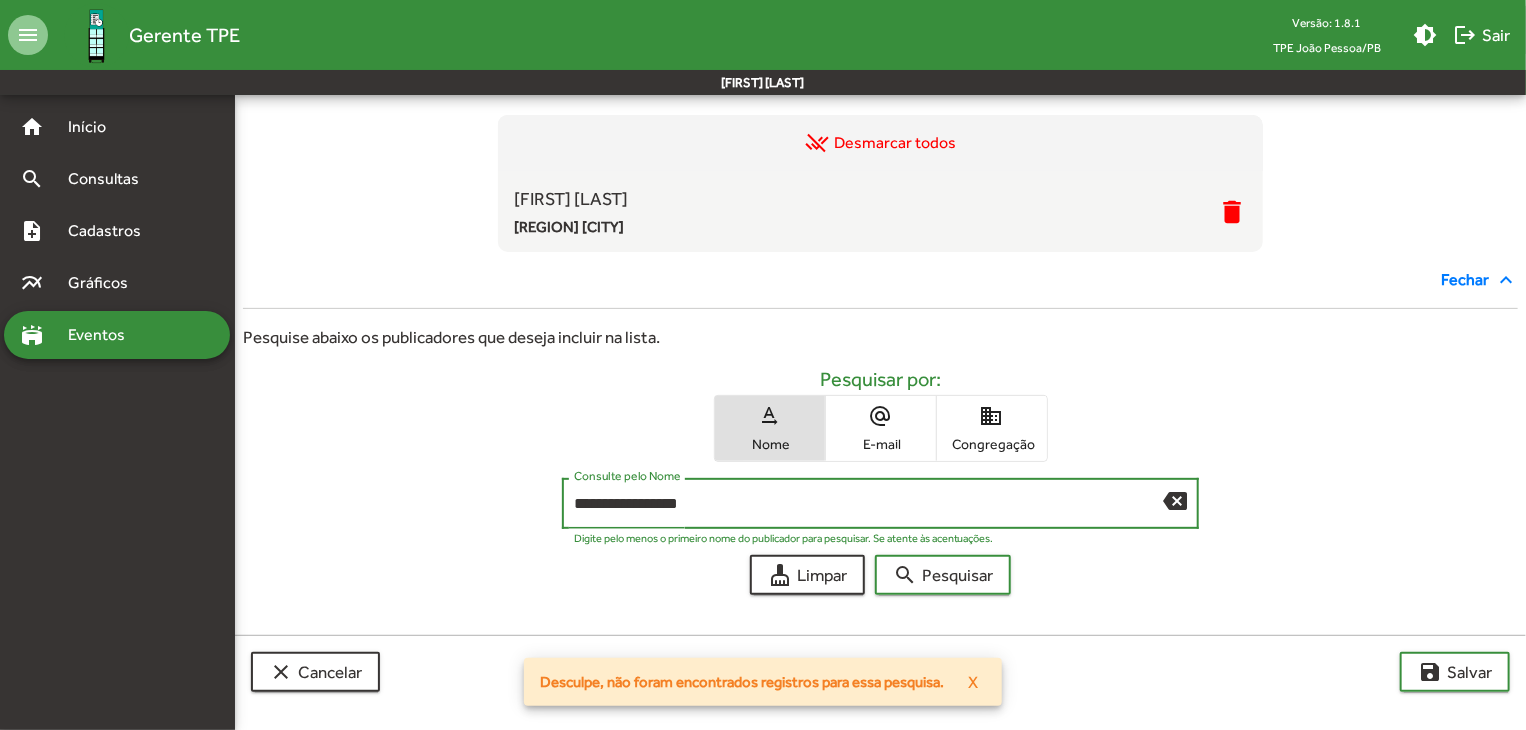 click on "**********" at bounding box center [869, 504] 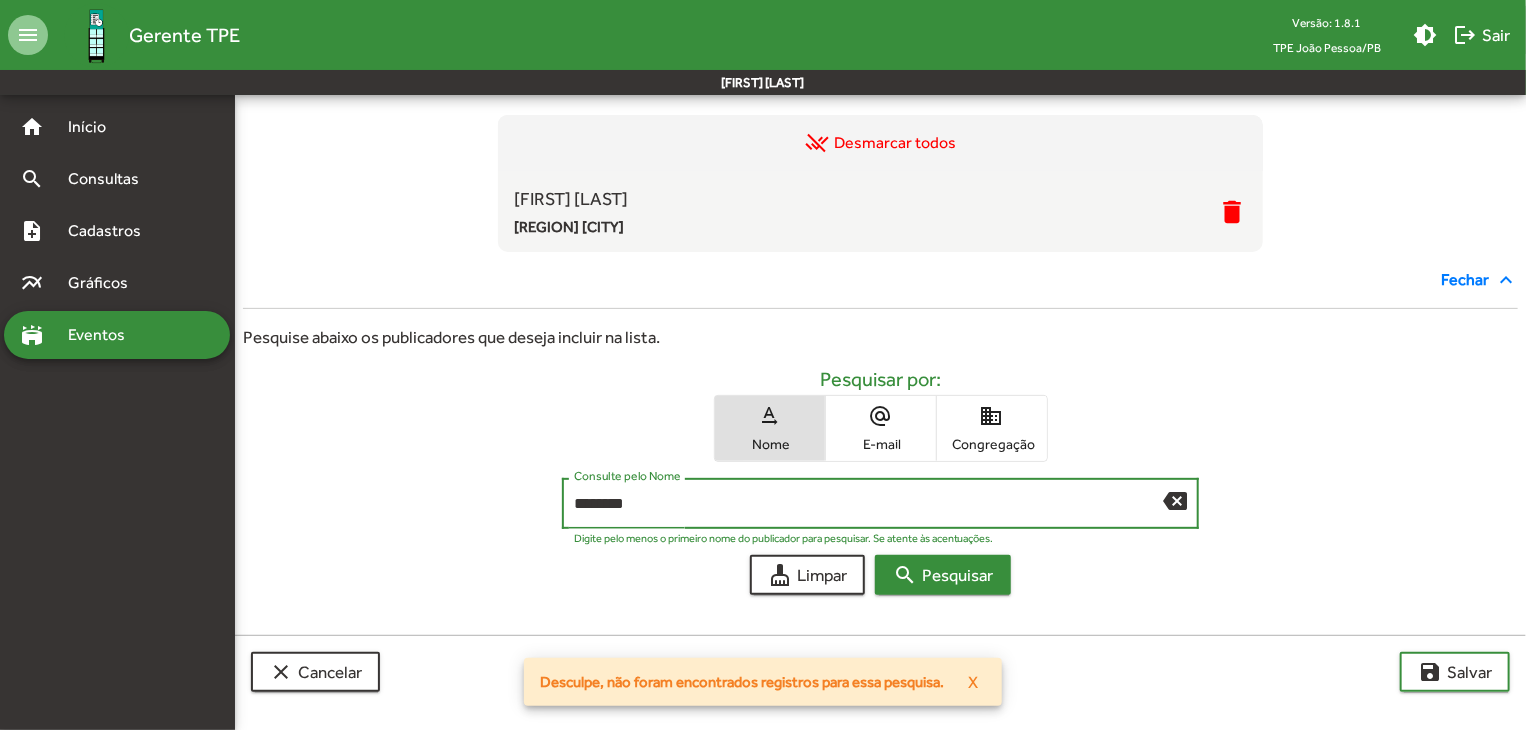 click on "search  Pesquisar" at bounding box center [943, 575] 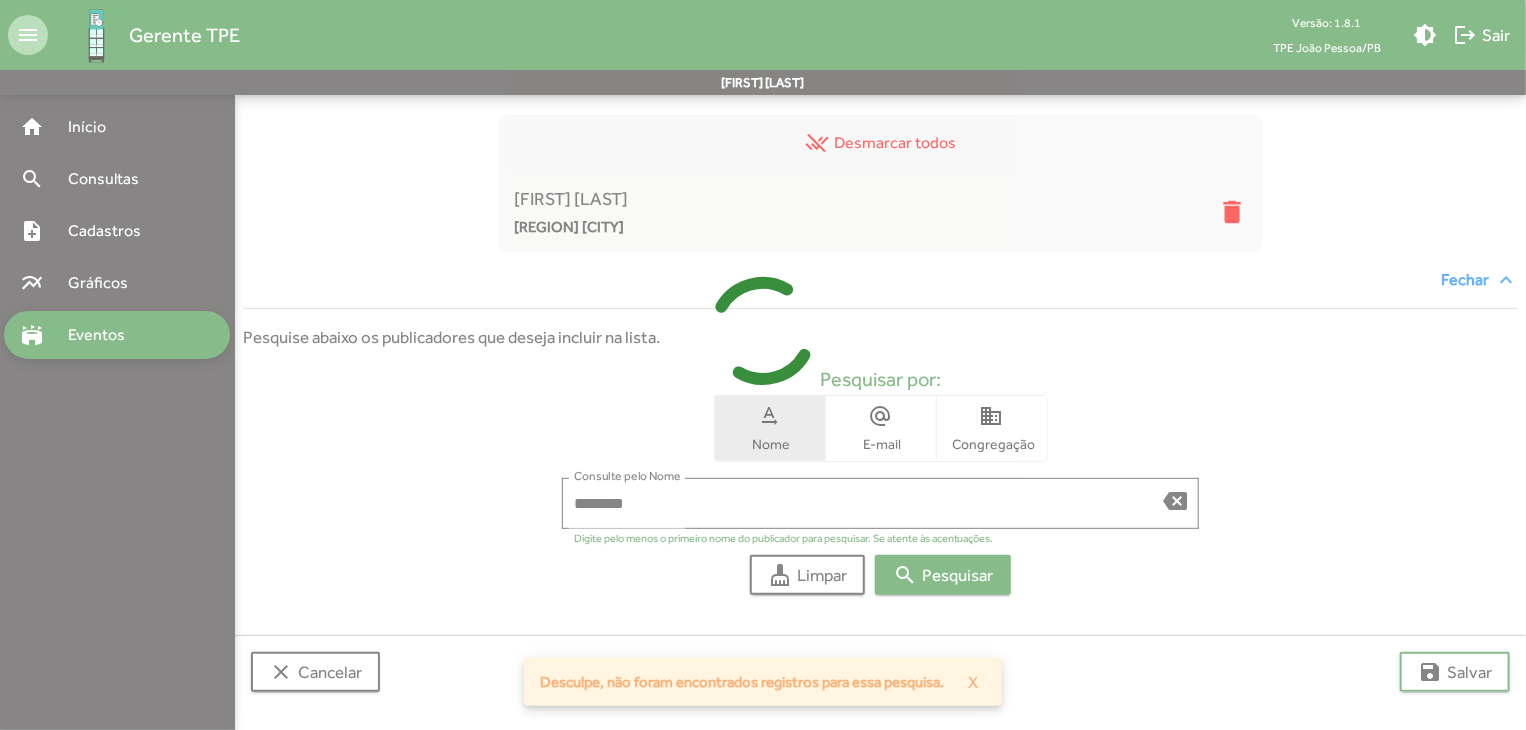 scroll, scrollTop: 390, scrollLeft: 0, axis: vertical 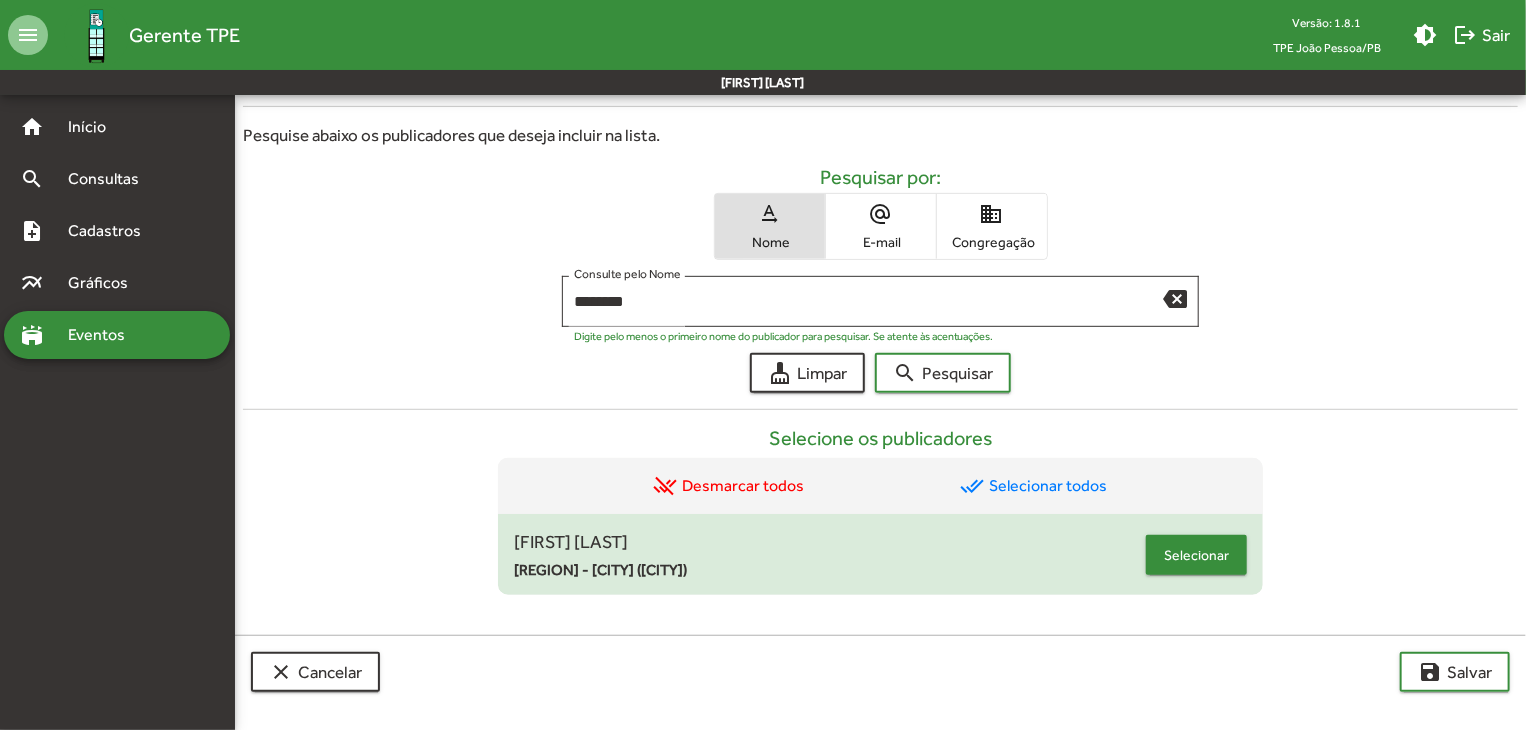 click on "Selecionar" at bounding box center [1196, 555] 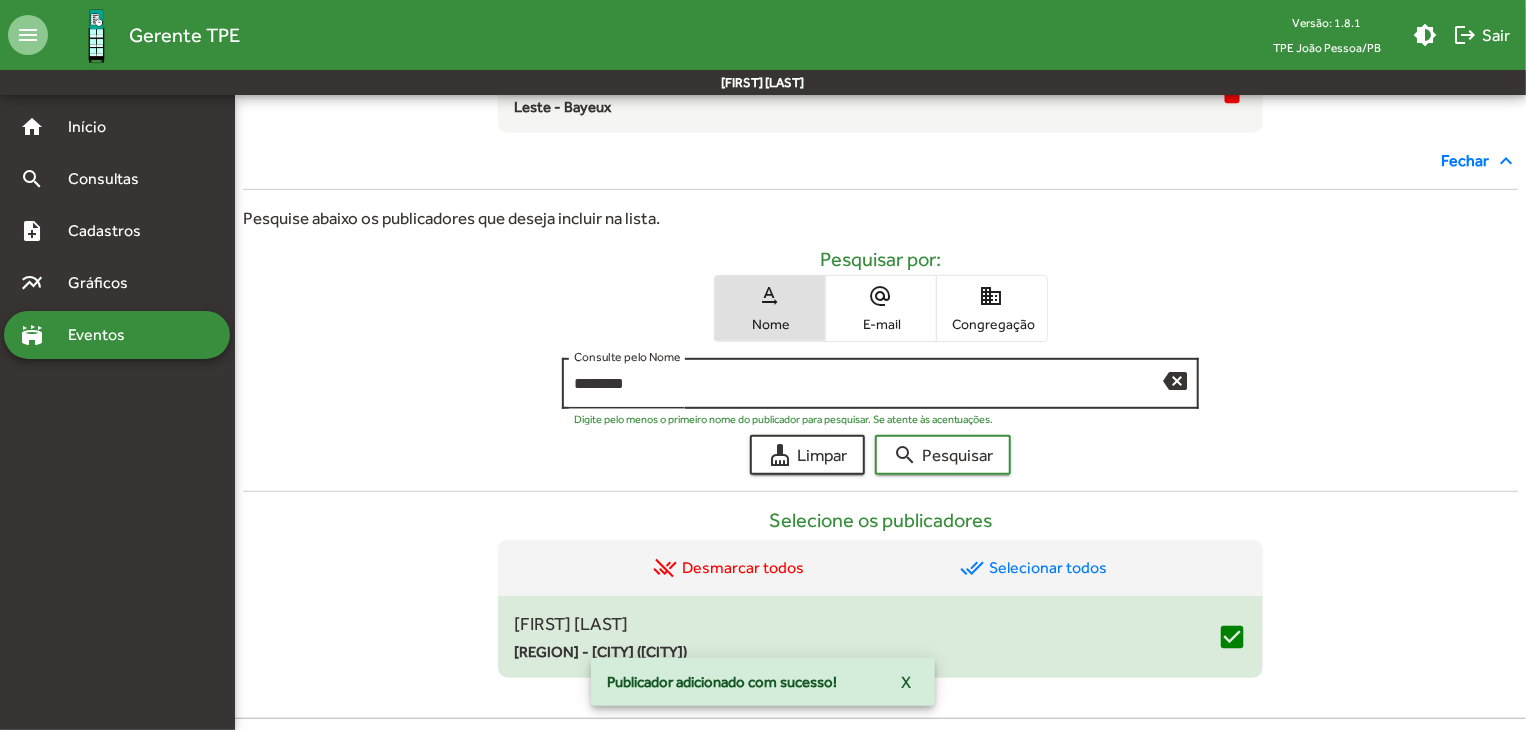 click on "******* Consulte pelo Nome" at bounding box center [869, 381] 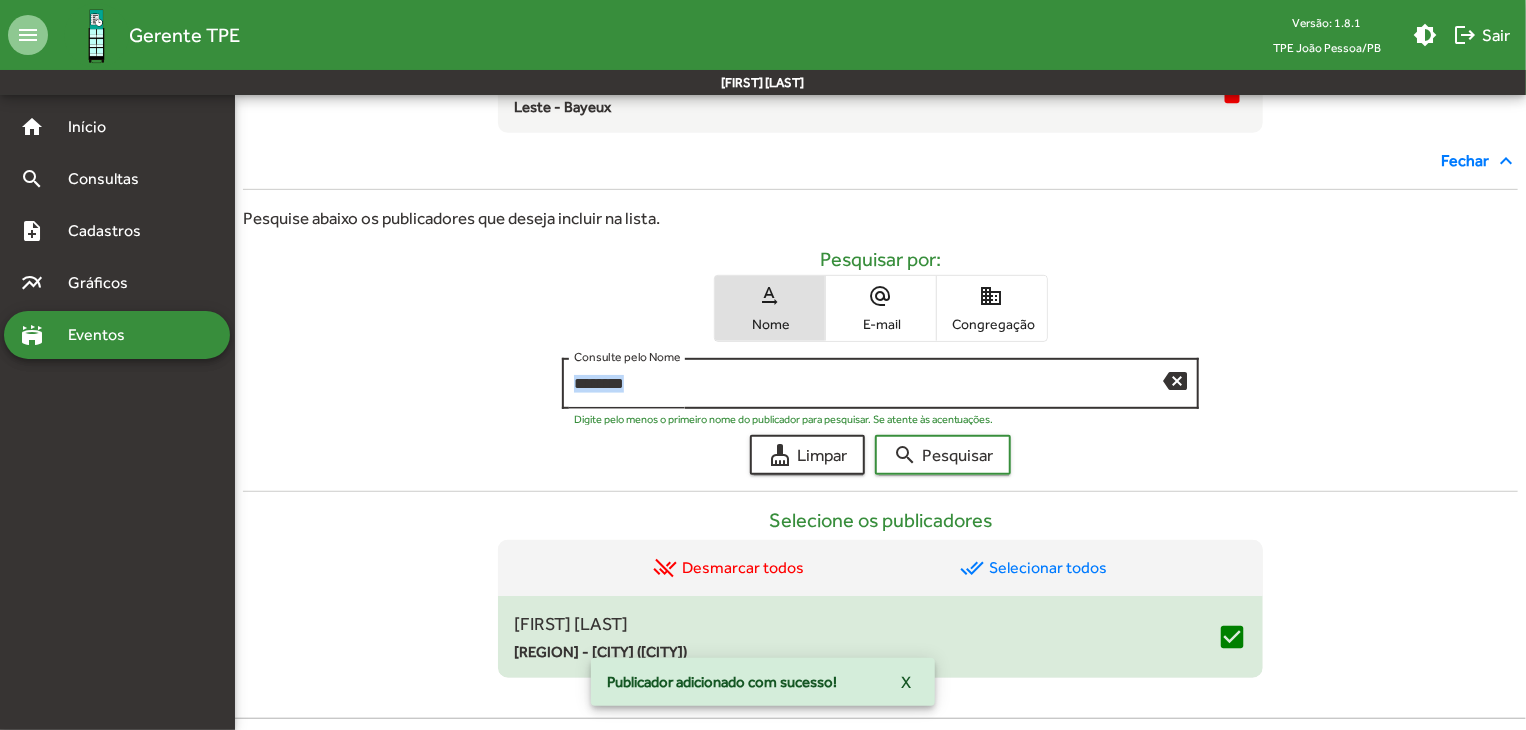 click on "******* Consulte pelo Nome" at bounding box center [869, 381] 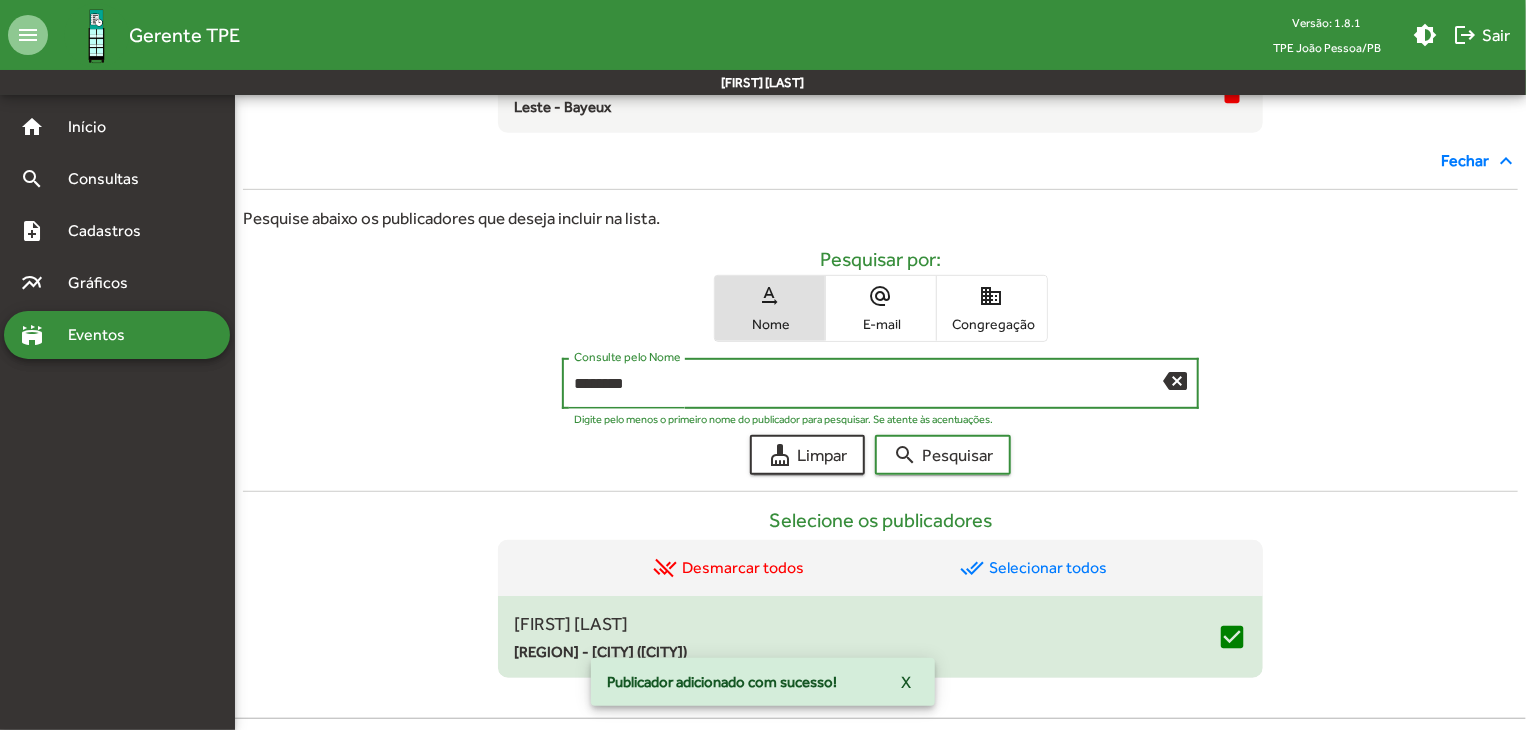click on "*******" at bounding box center (869, 384) 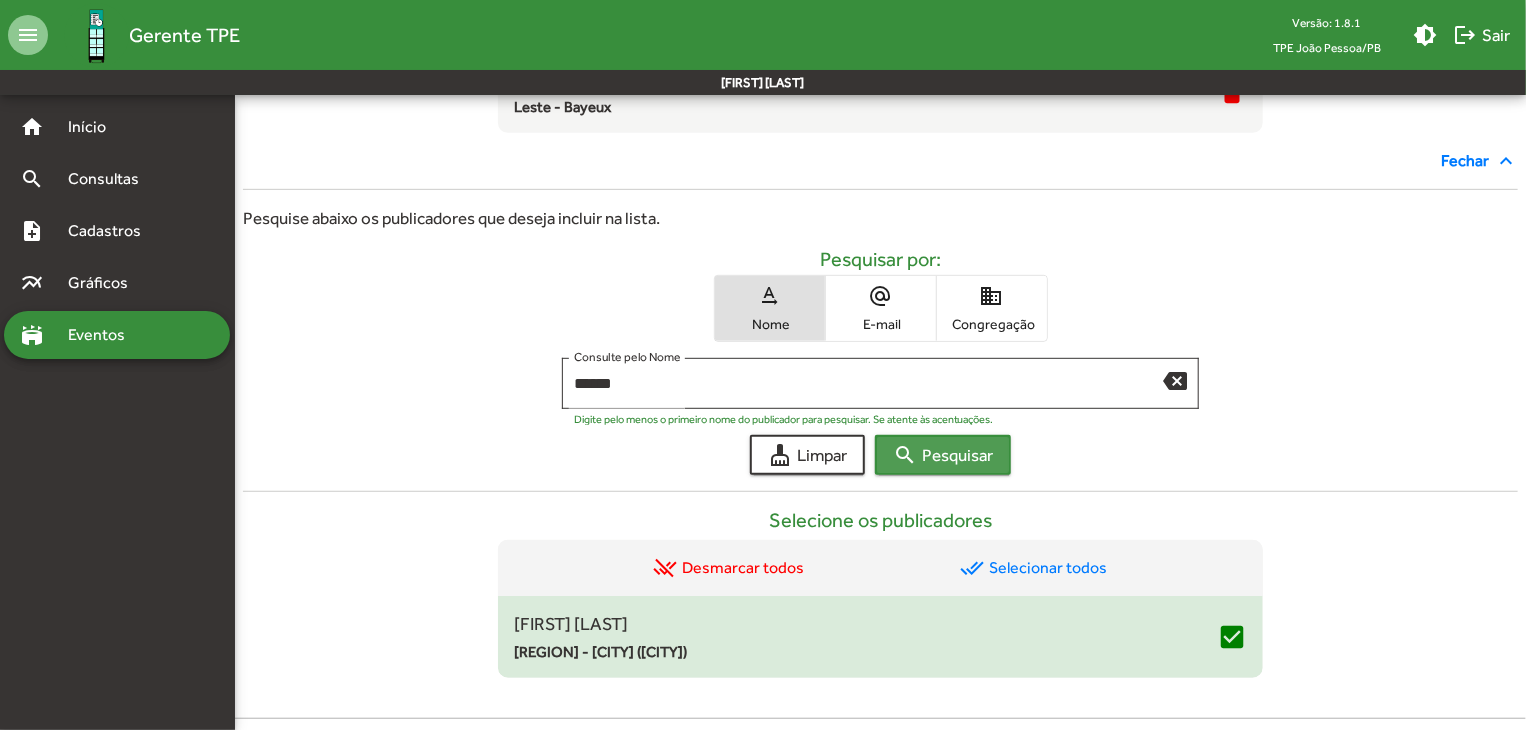click on "search  Pesquisar" at bounding box center [943, 455] 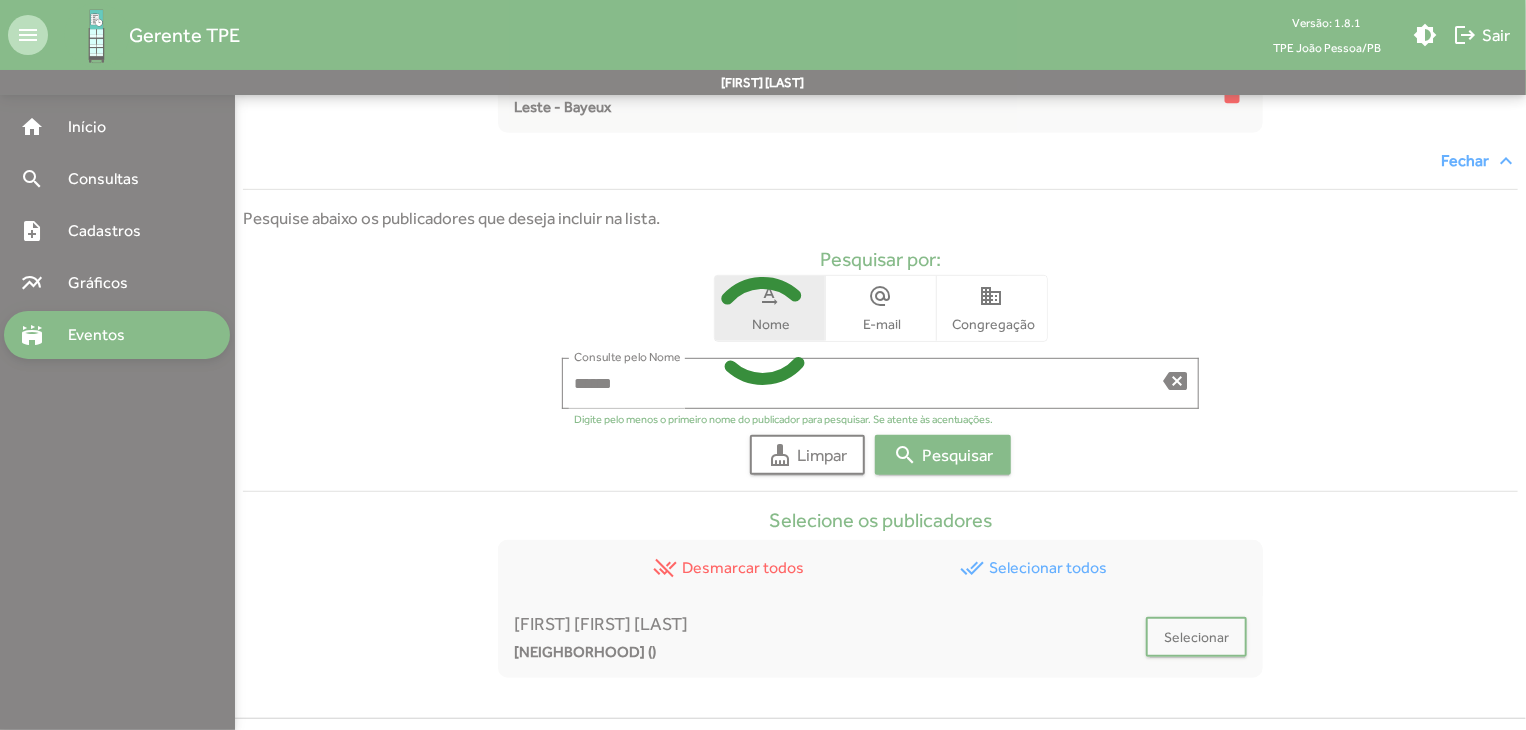 scroll, scrollTop: 472, scrollLeft: 0, axis: vertical 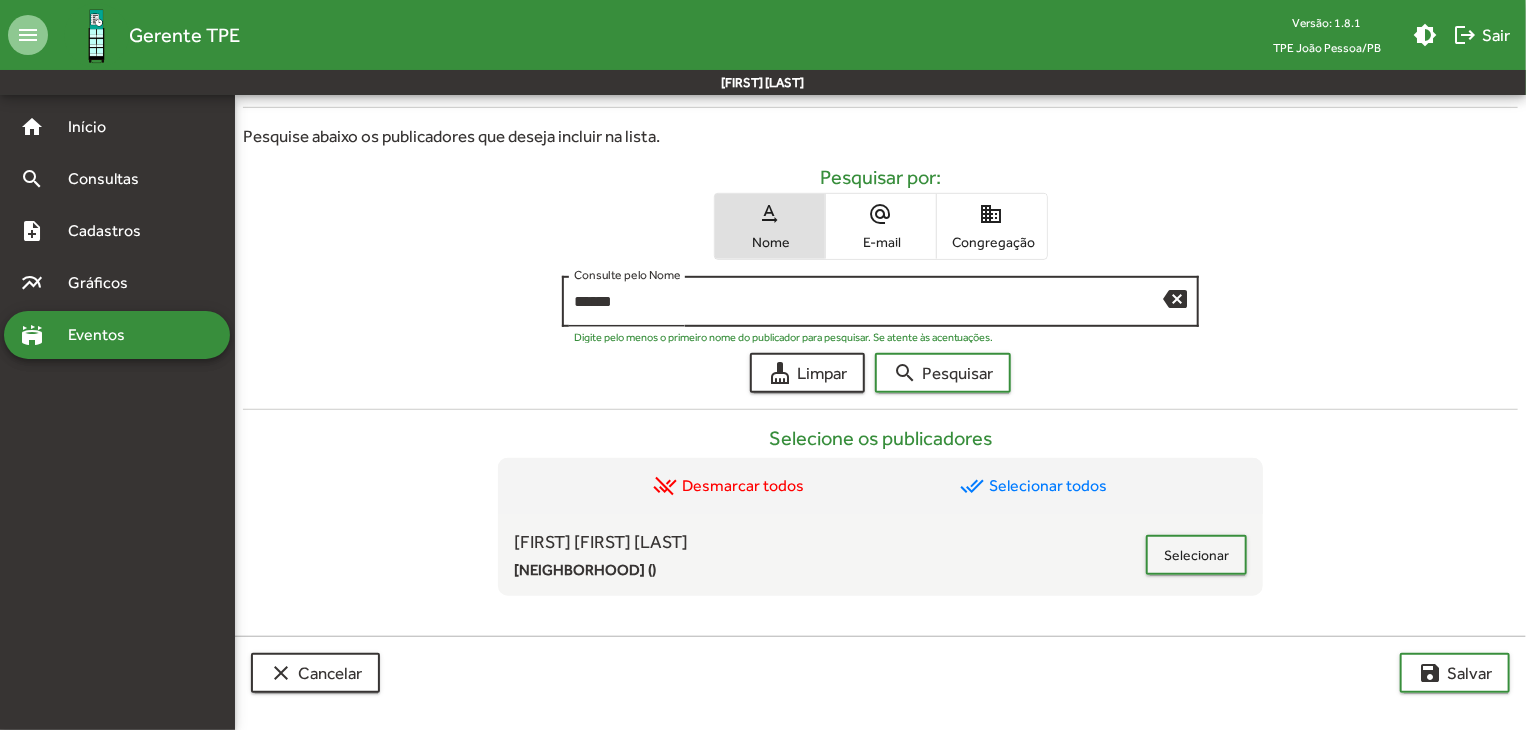 click on "******" at bounding box center [869, 302] 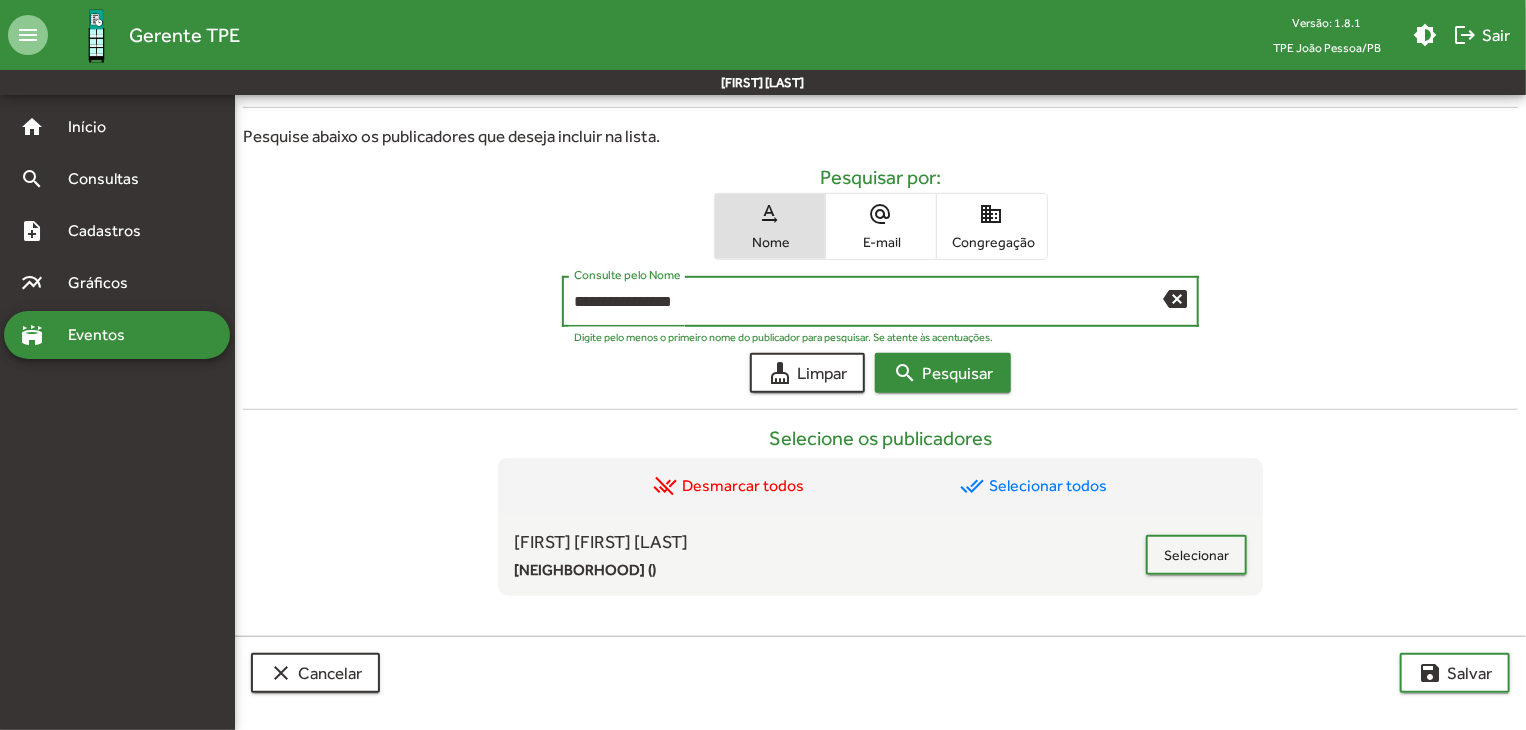 click on "search  Pesquisar" at bounding box center [943, 373] 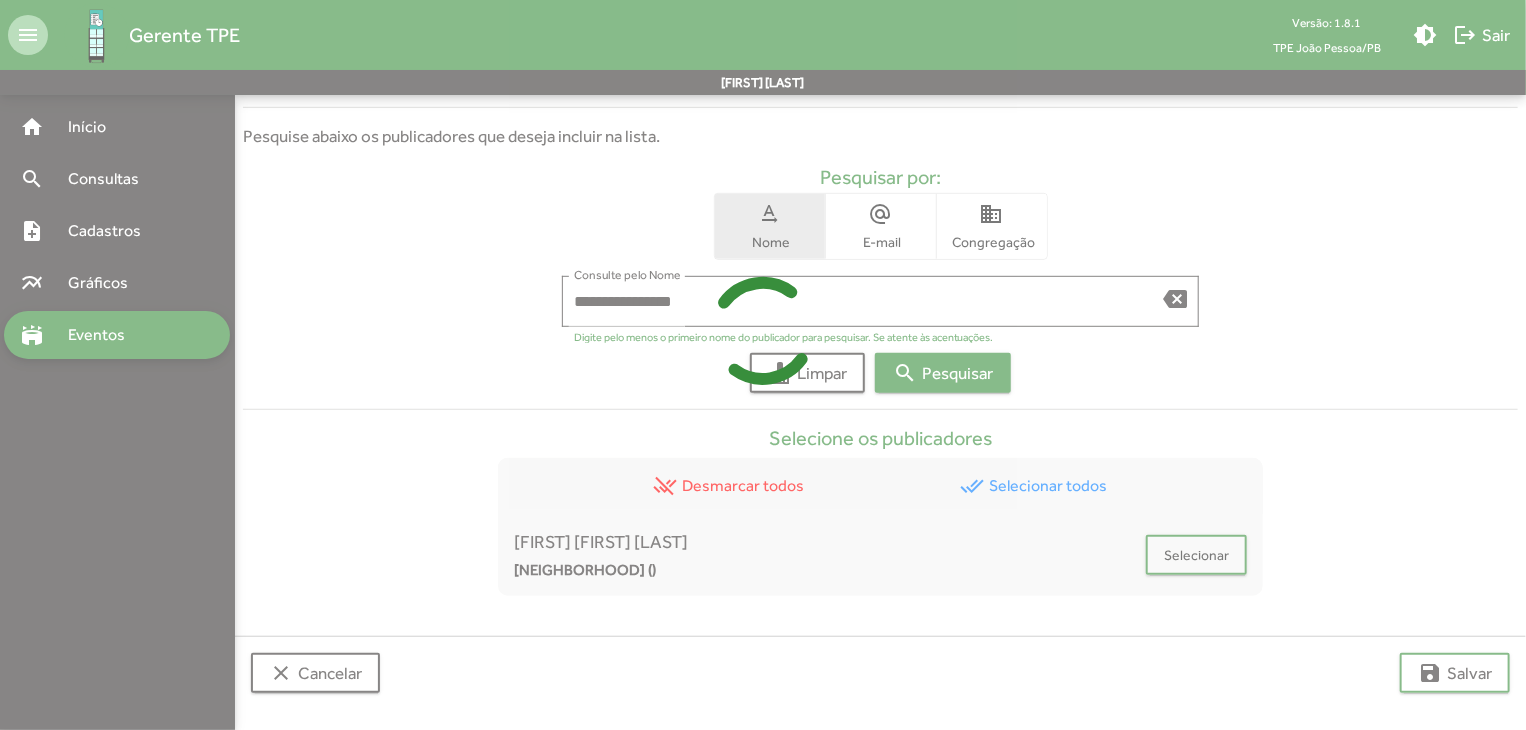 scroll, scrollTop: 270, scrollLeft: 0, axis: vertical 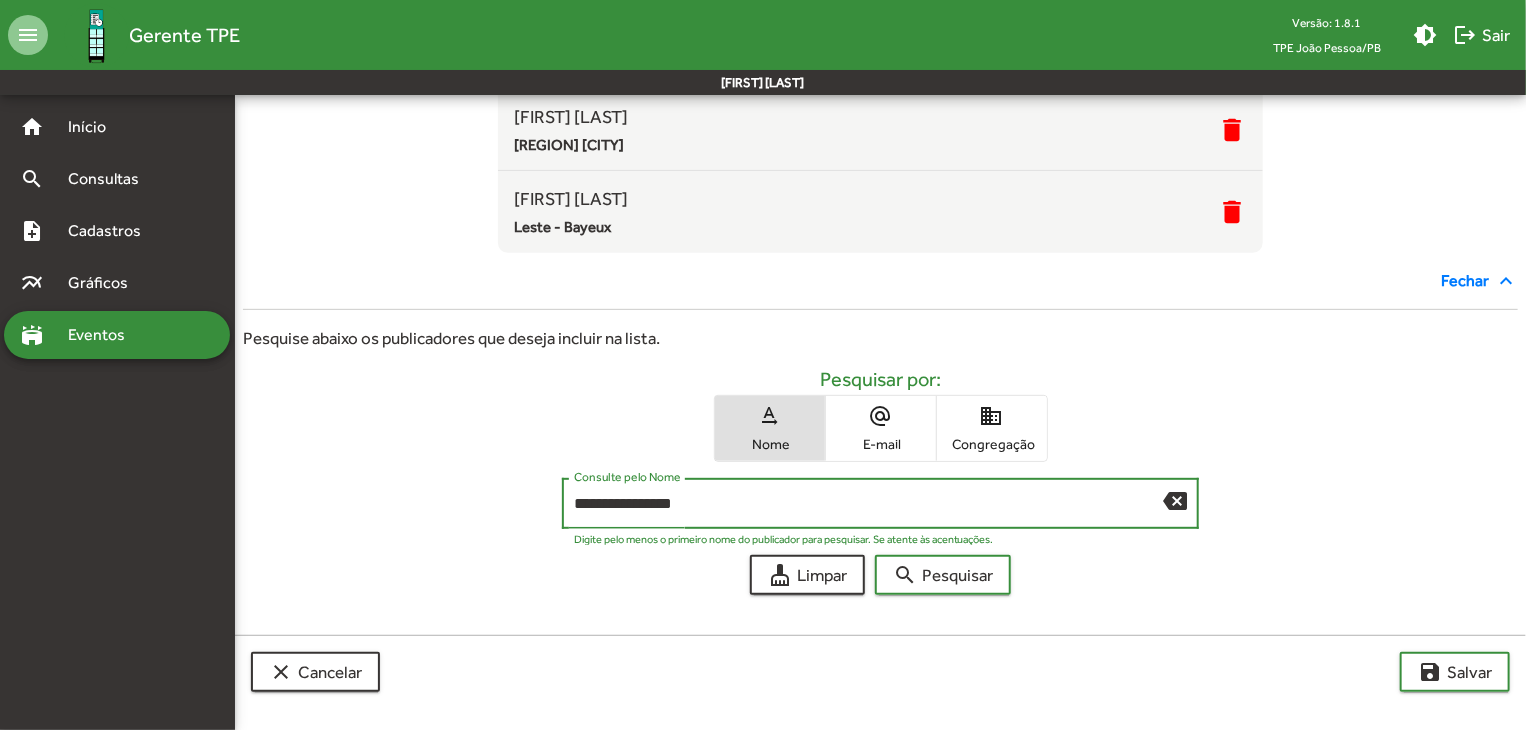 drag, startPoint x: 700, startPoint y: 501, endPoint x: 556, endPoint y: 506, distance: 144.08678 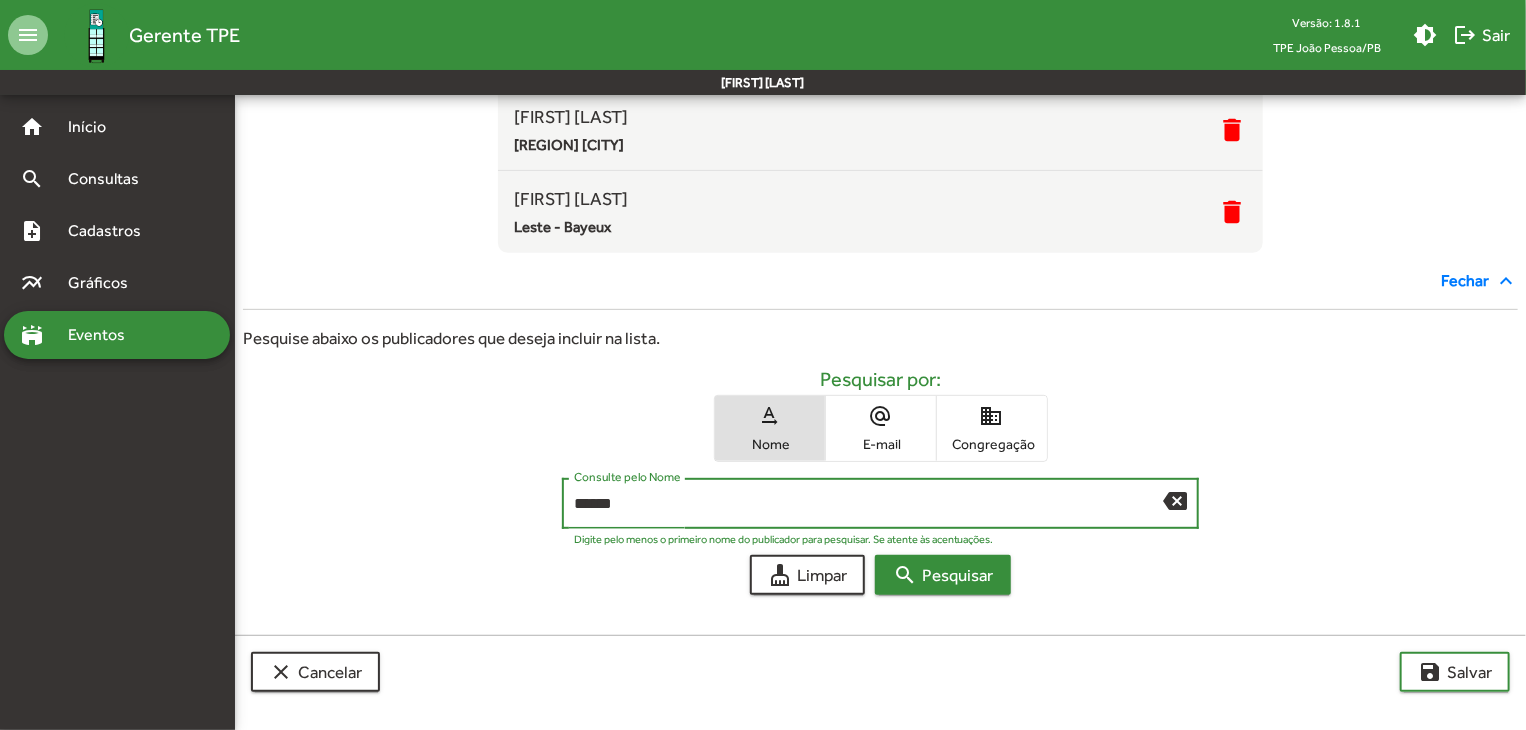 type on "******" 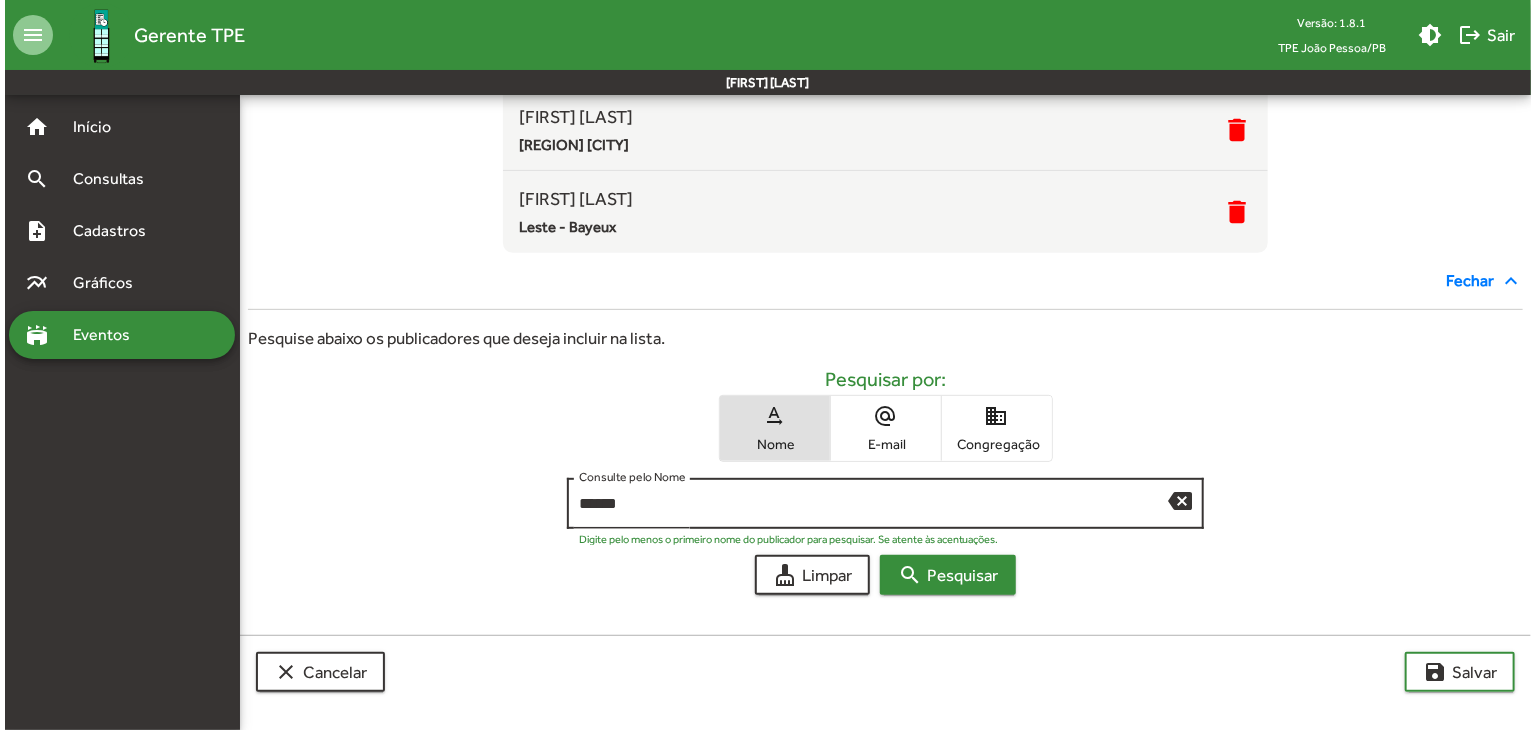 scroll, scrollTop: 0, scrollLeft: 0, axis: both 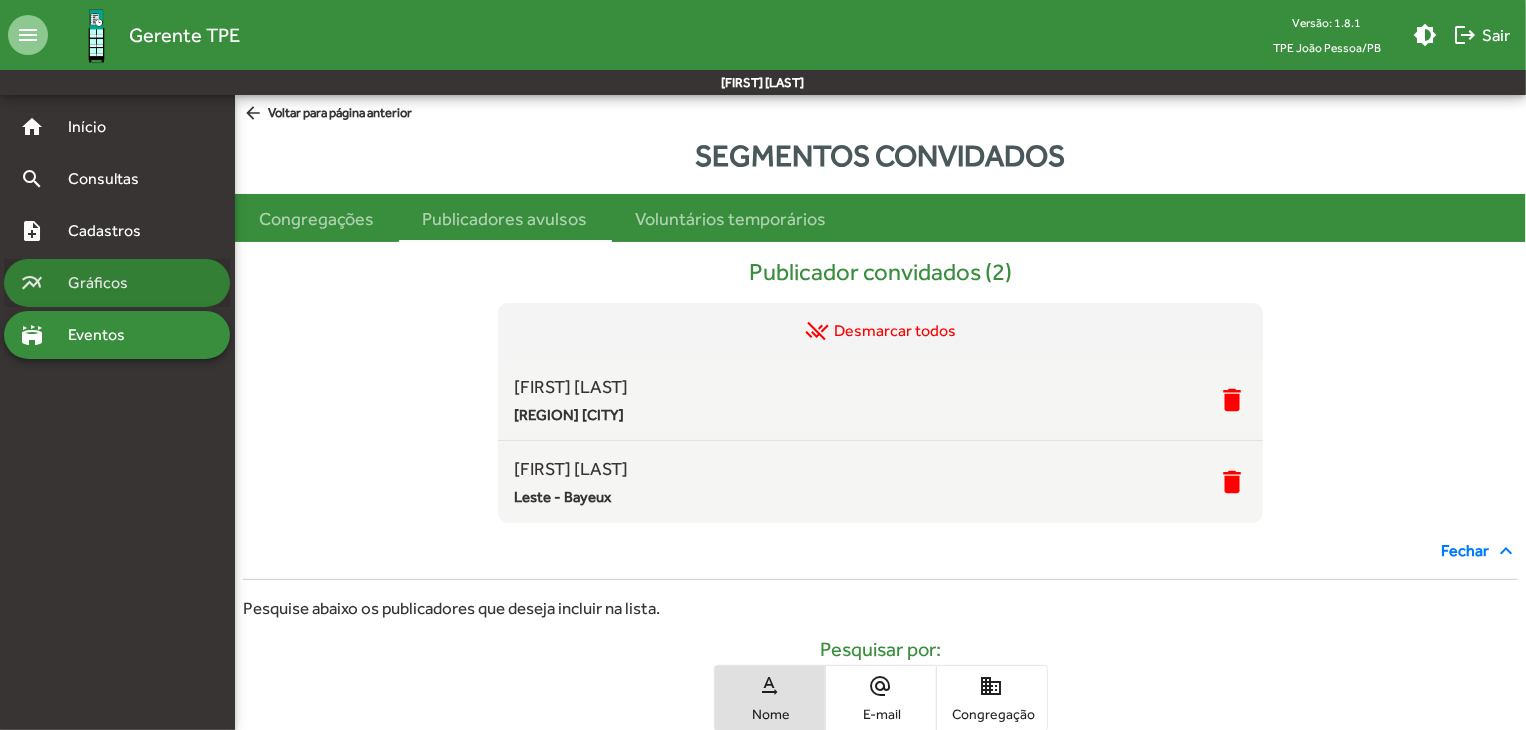 click on "multiline_chart Gráficos" at bounding box center [117, 283] 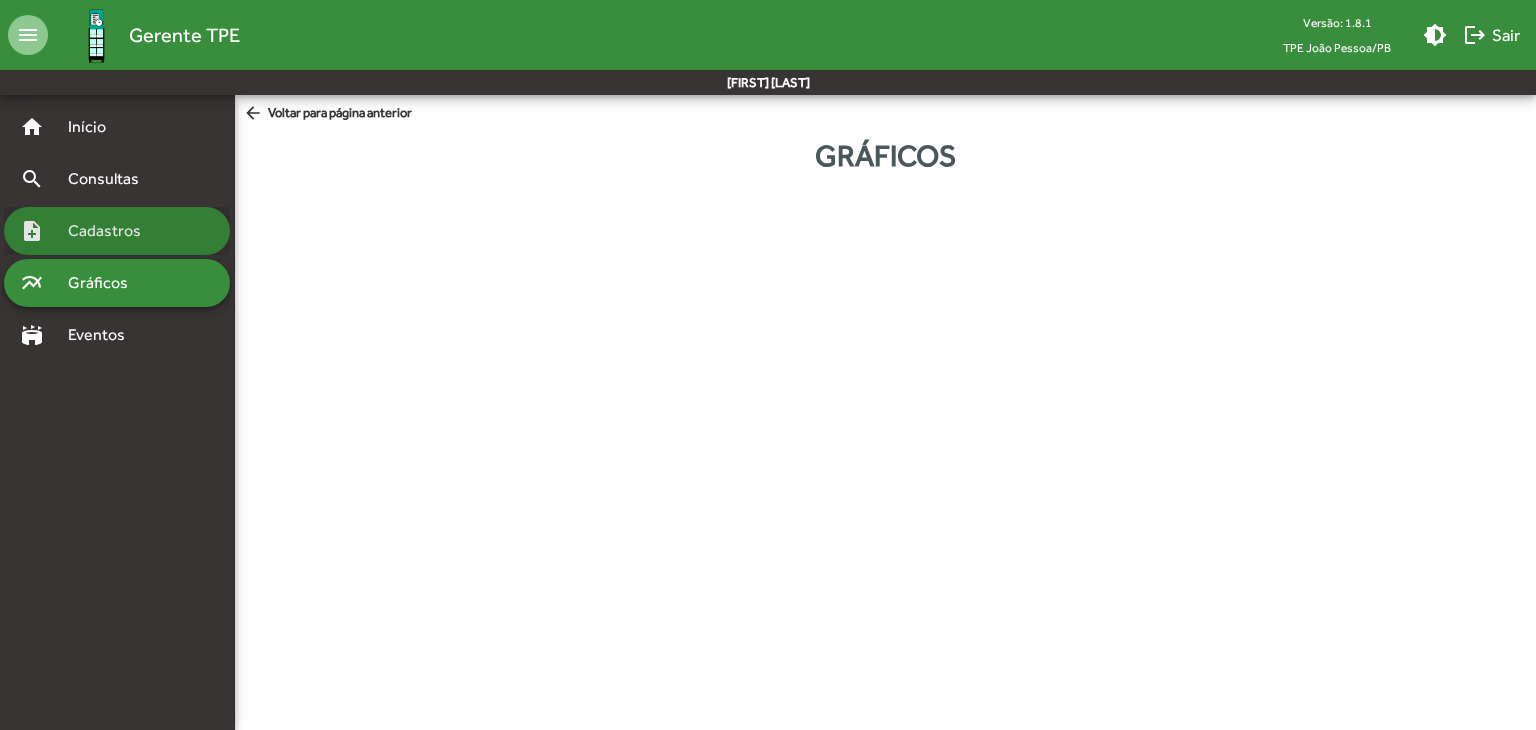 click on "Cadastros" at bounding box center (111, 231) 